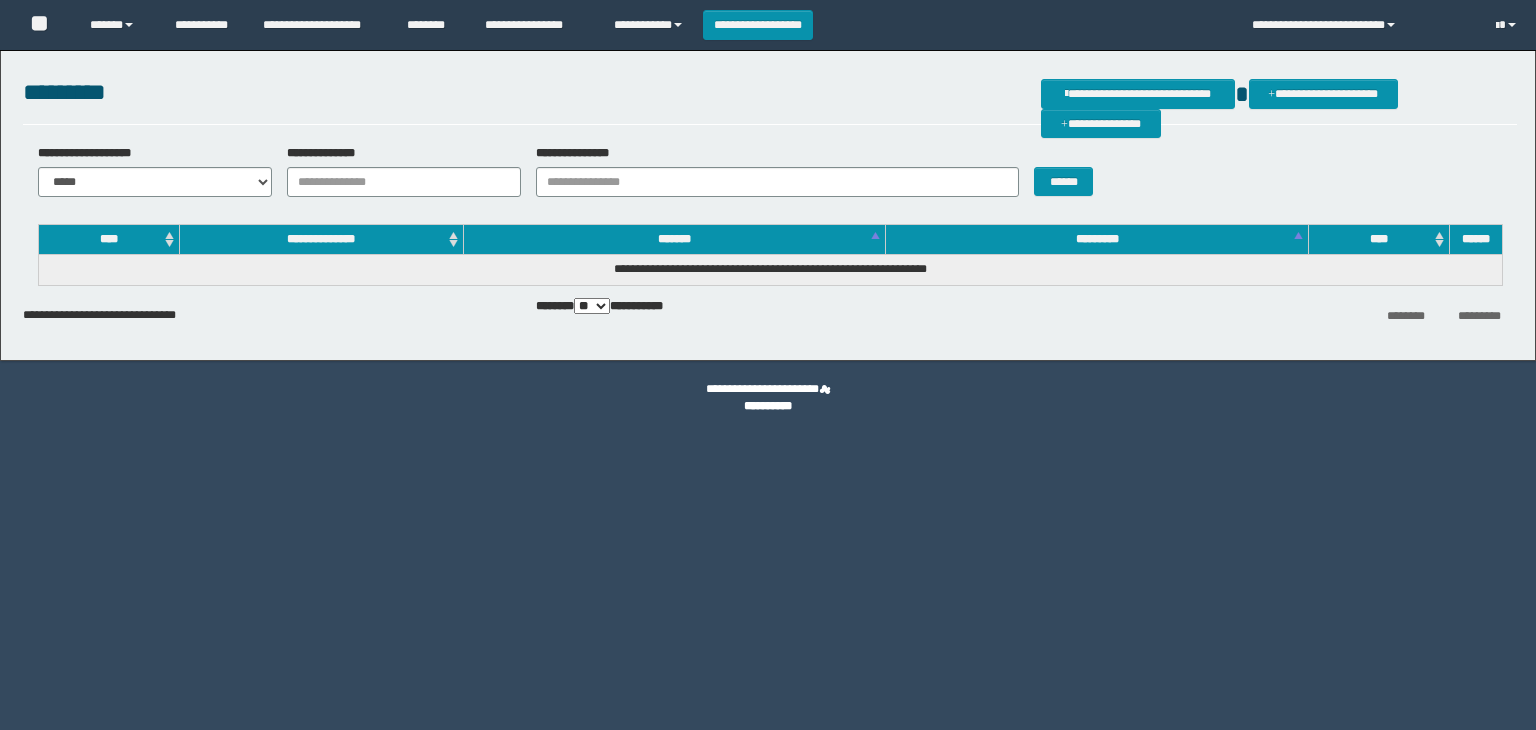 scroll, scrollTop: 0, scrollLeft: 0, axis: both 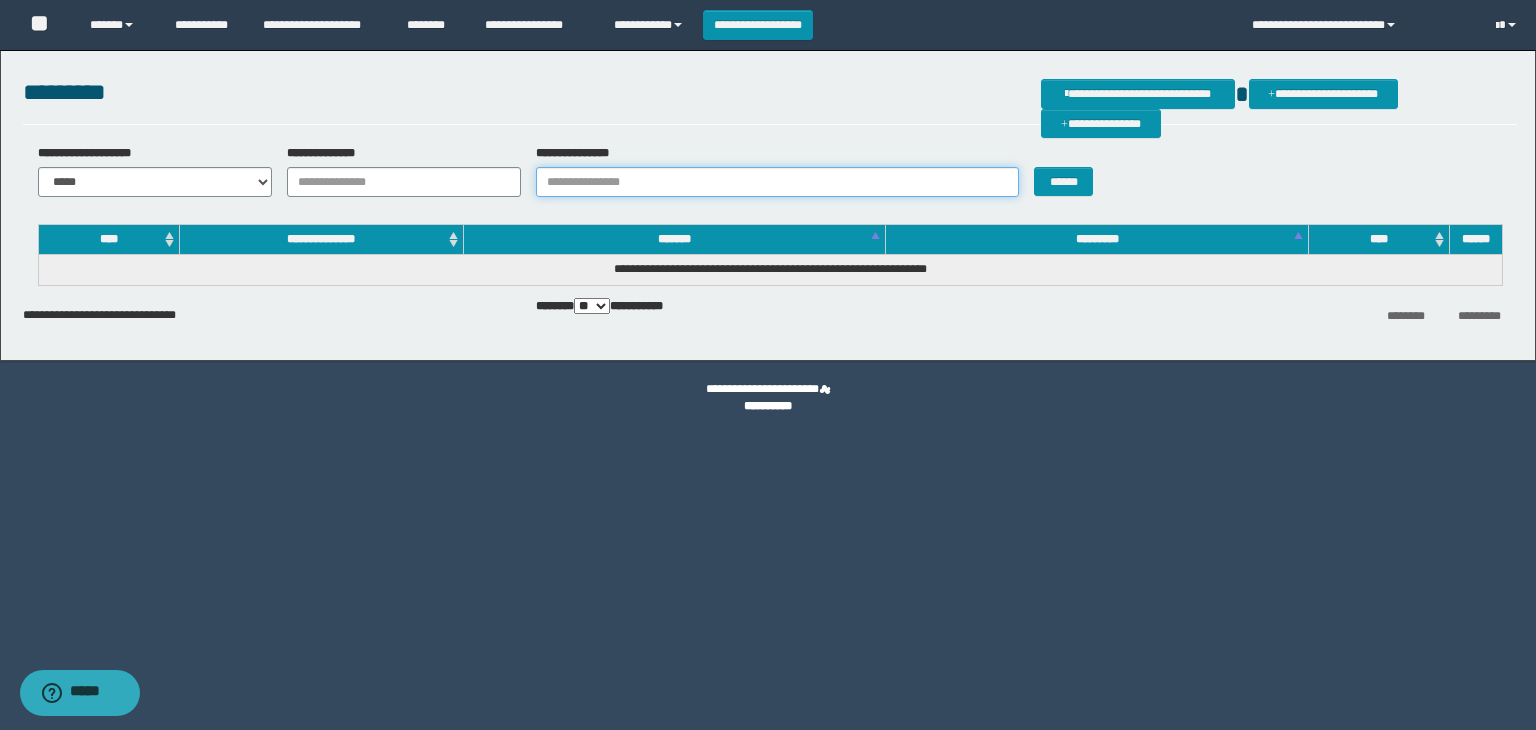 click on "**********" at bounding box center (777, 182) 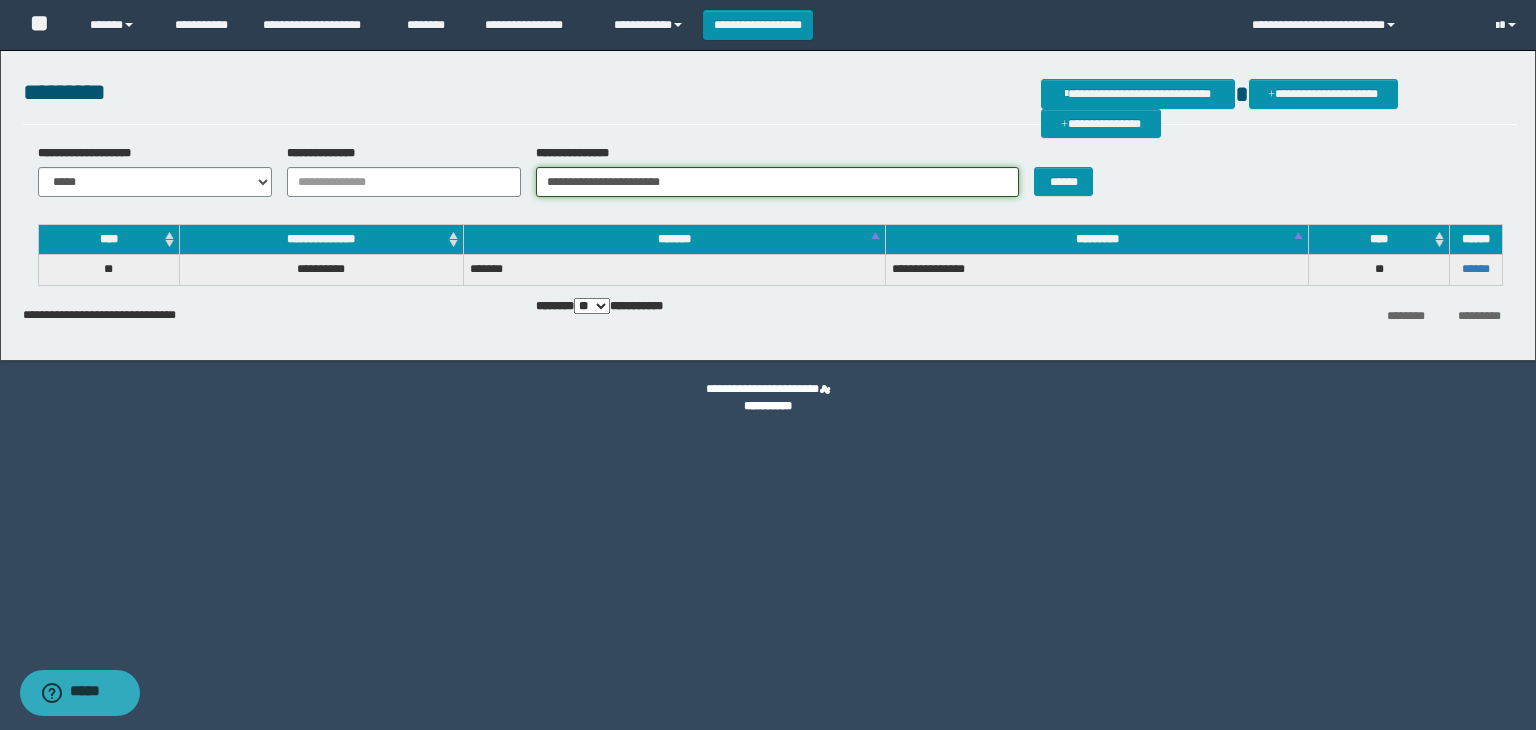 type on "**********" 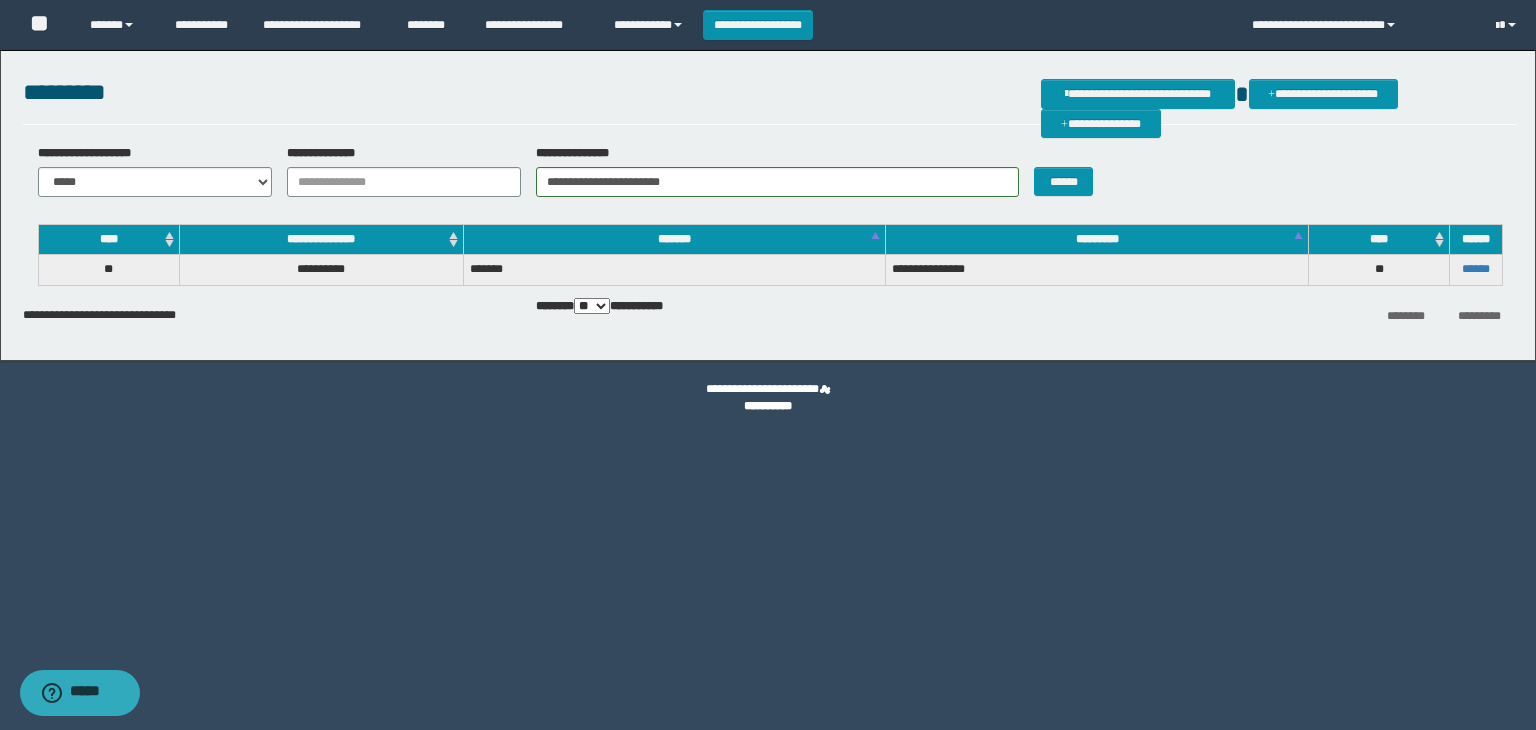click on "**********" at bounding box center (321, 270) 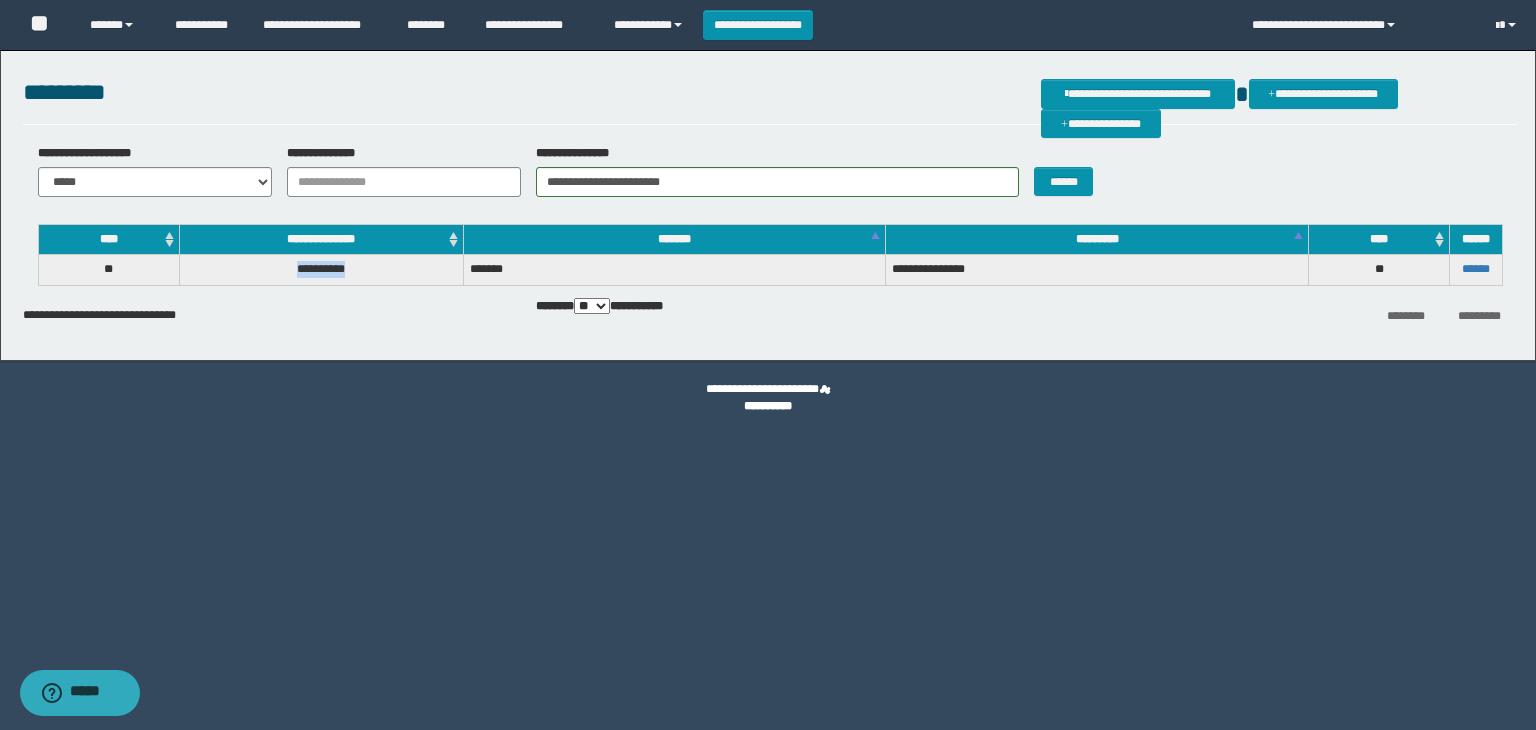 click on "**********" at bounding box center (321, 270) 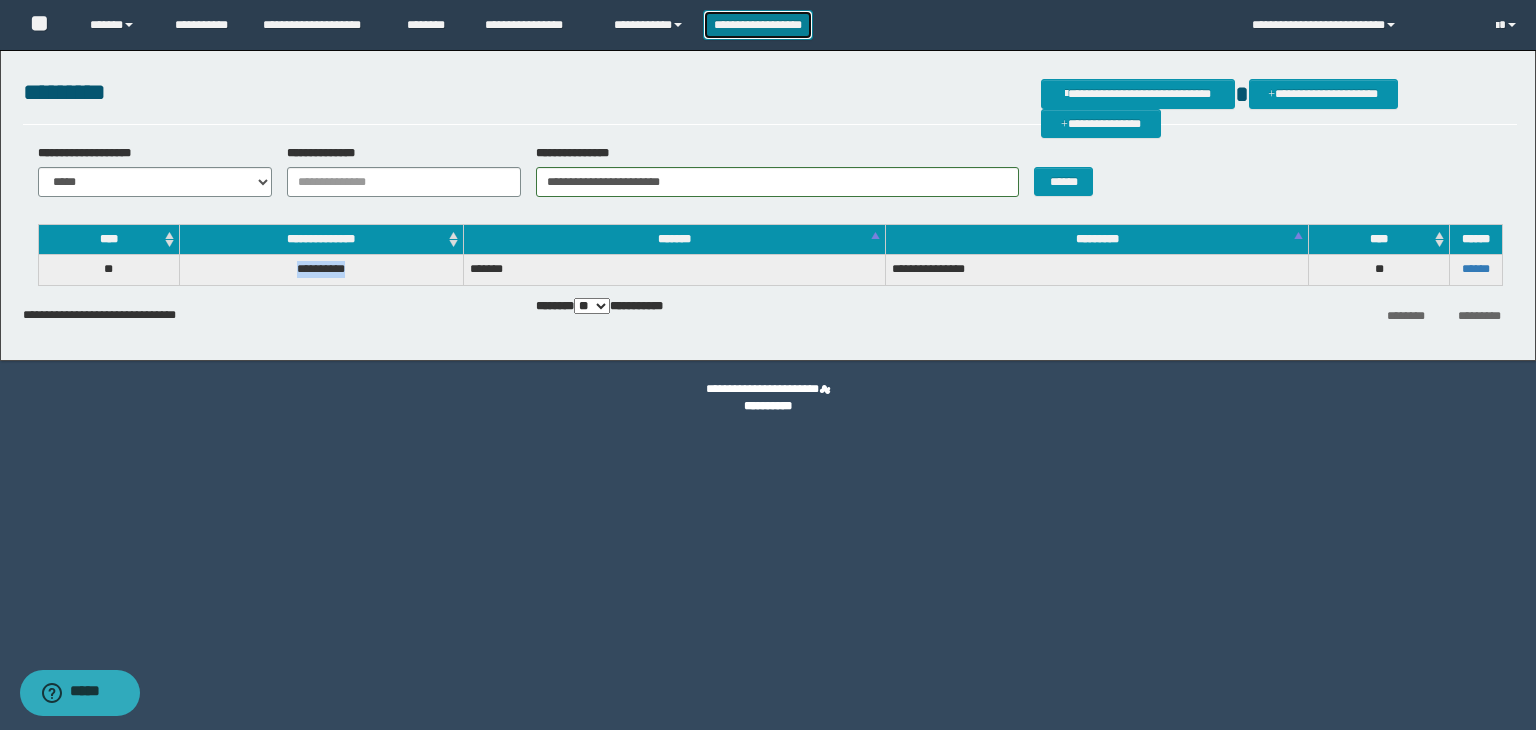 click on "**********" at bounding box center [758, 25] 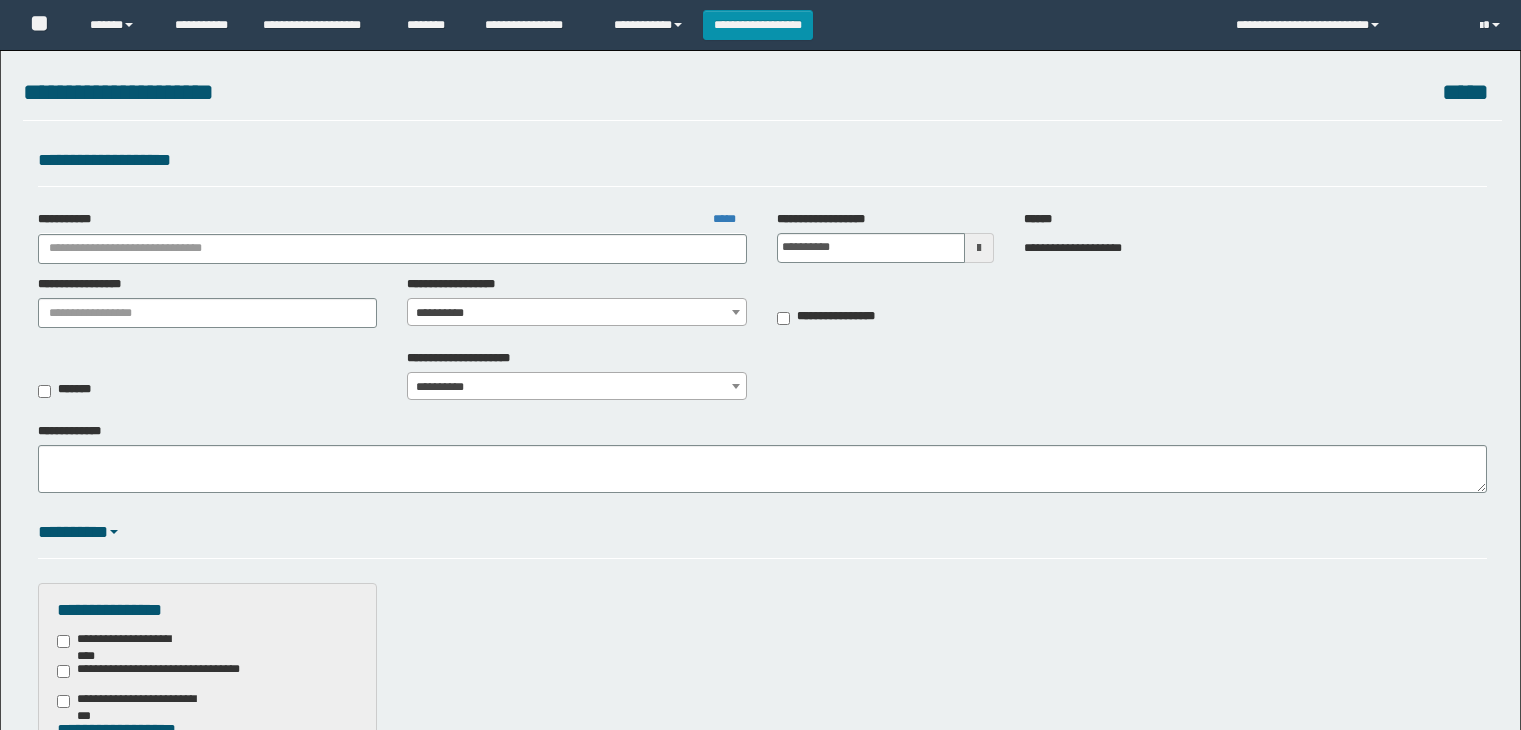 scroll, scrollTop: 0, scrollLeft: 0, axis: both 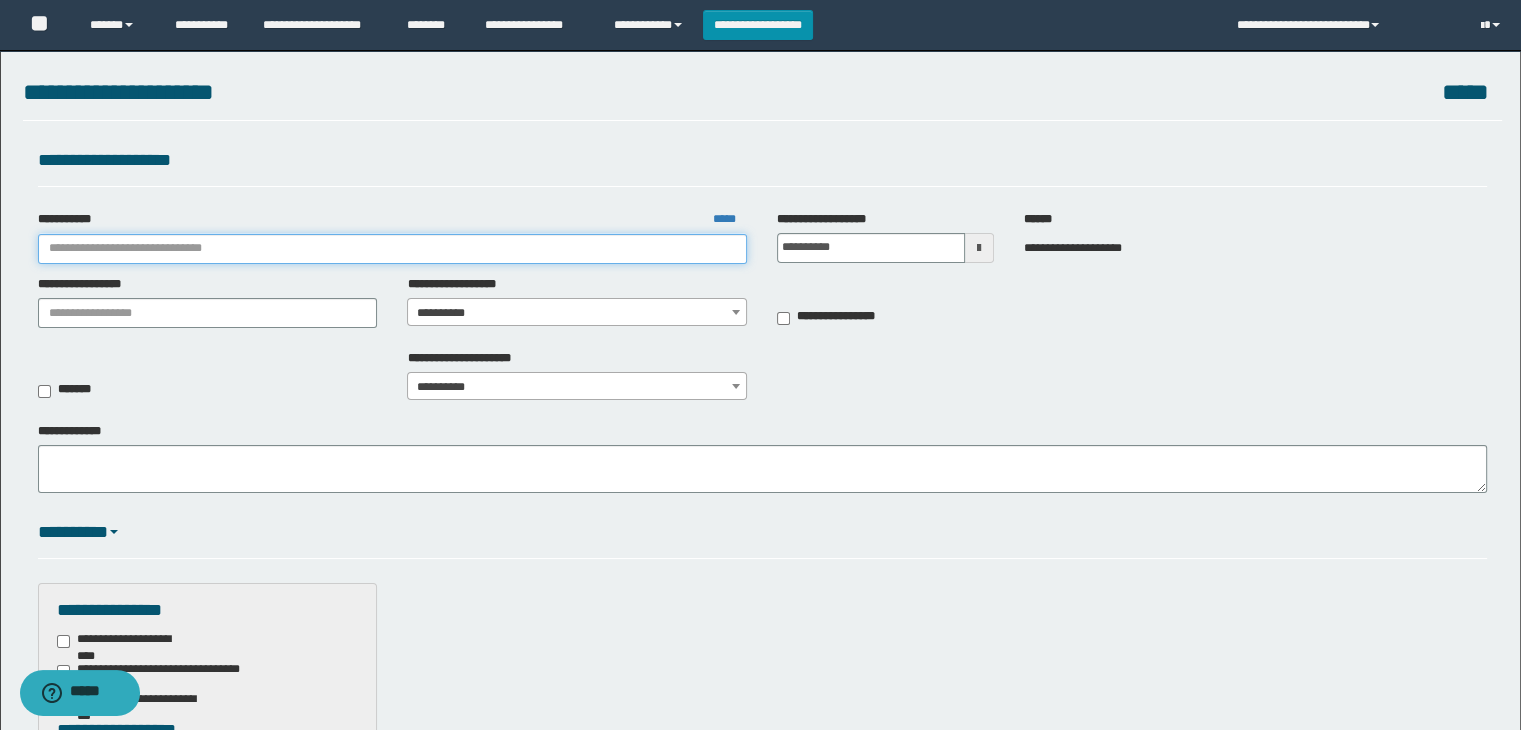 click on "**********" at bounding box center [393, 249] 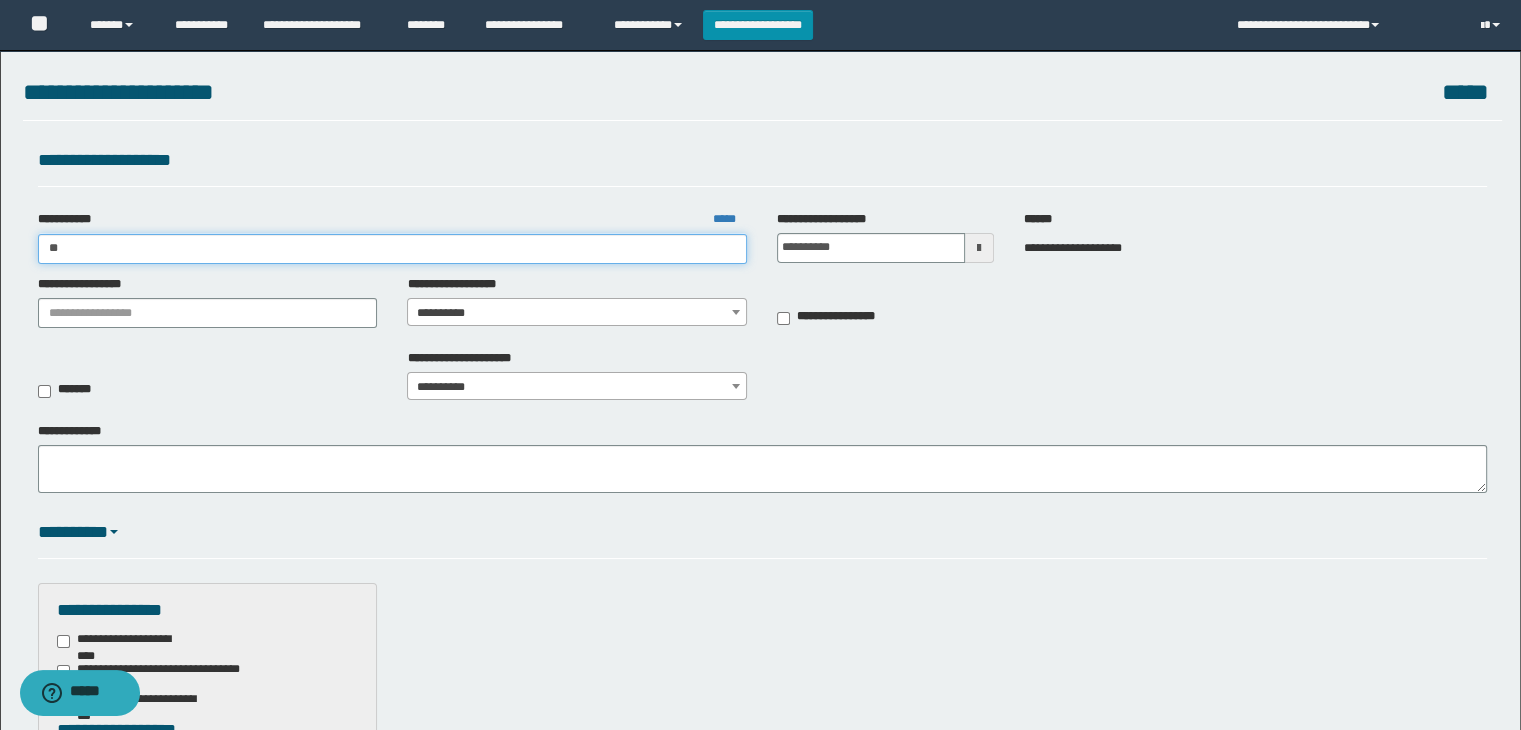 type on "*" 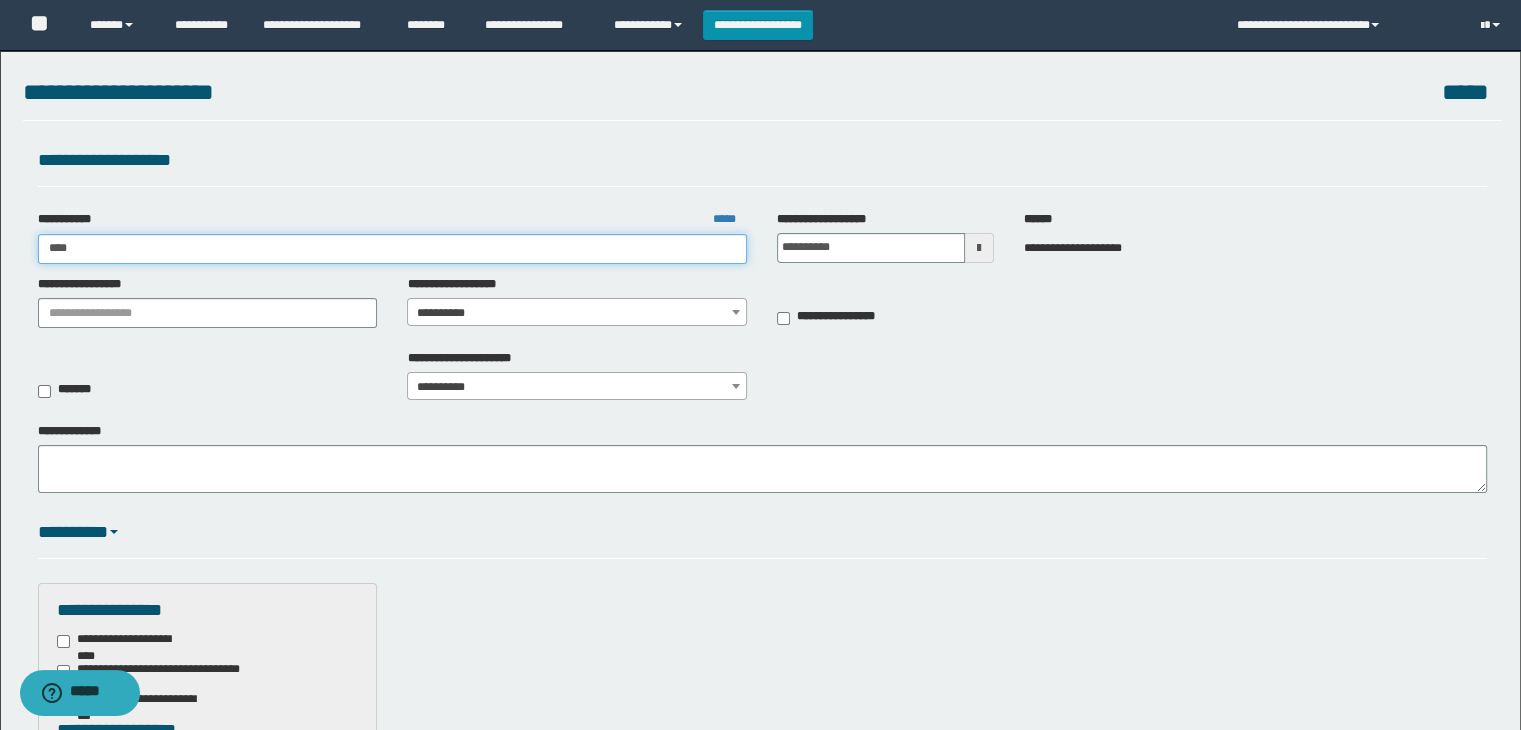 type on "*****" 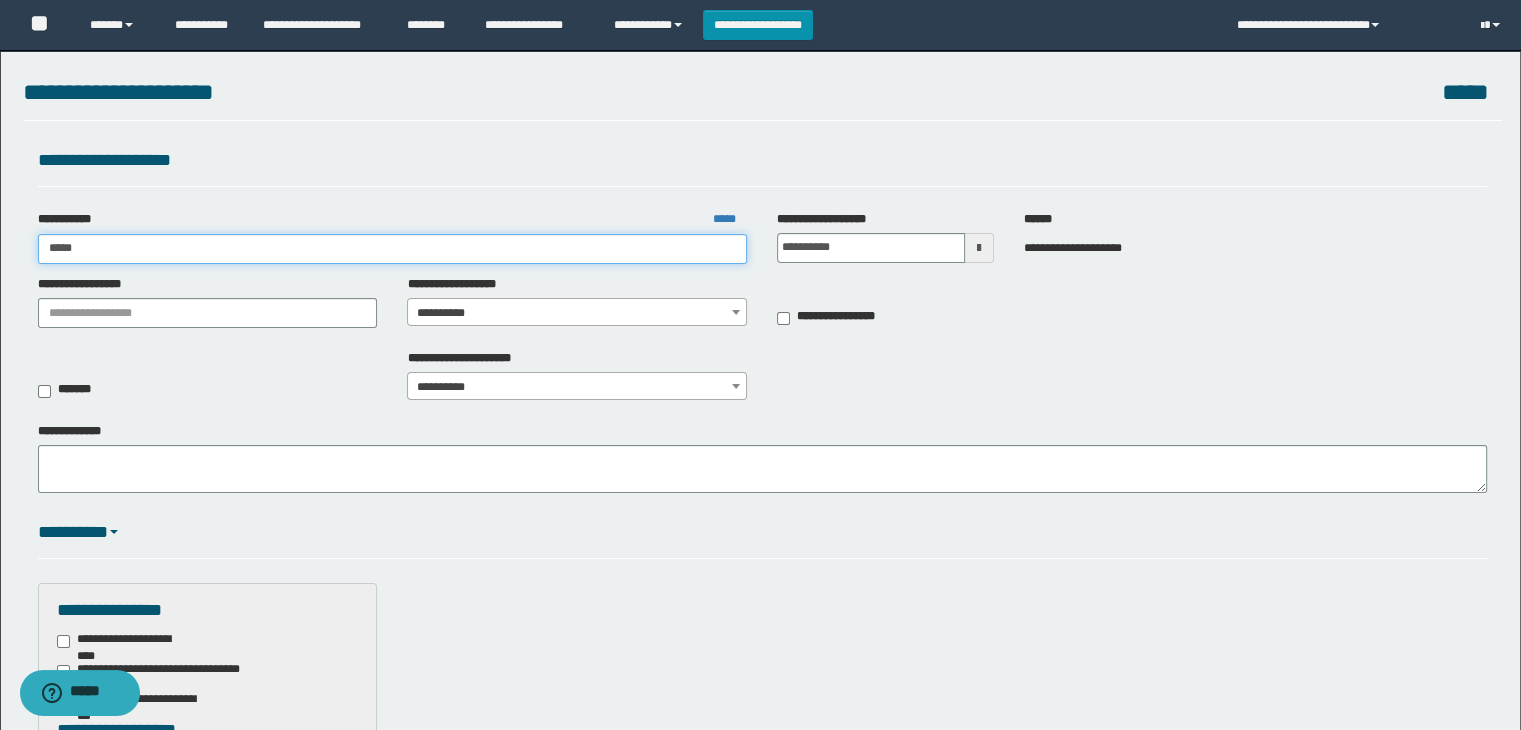 type on "*****" 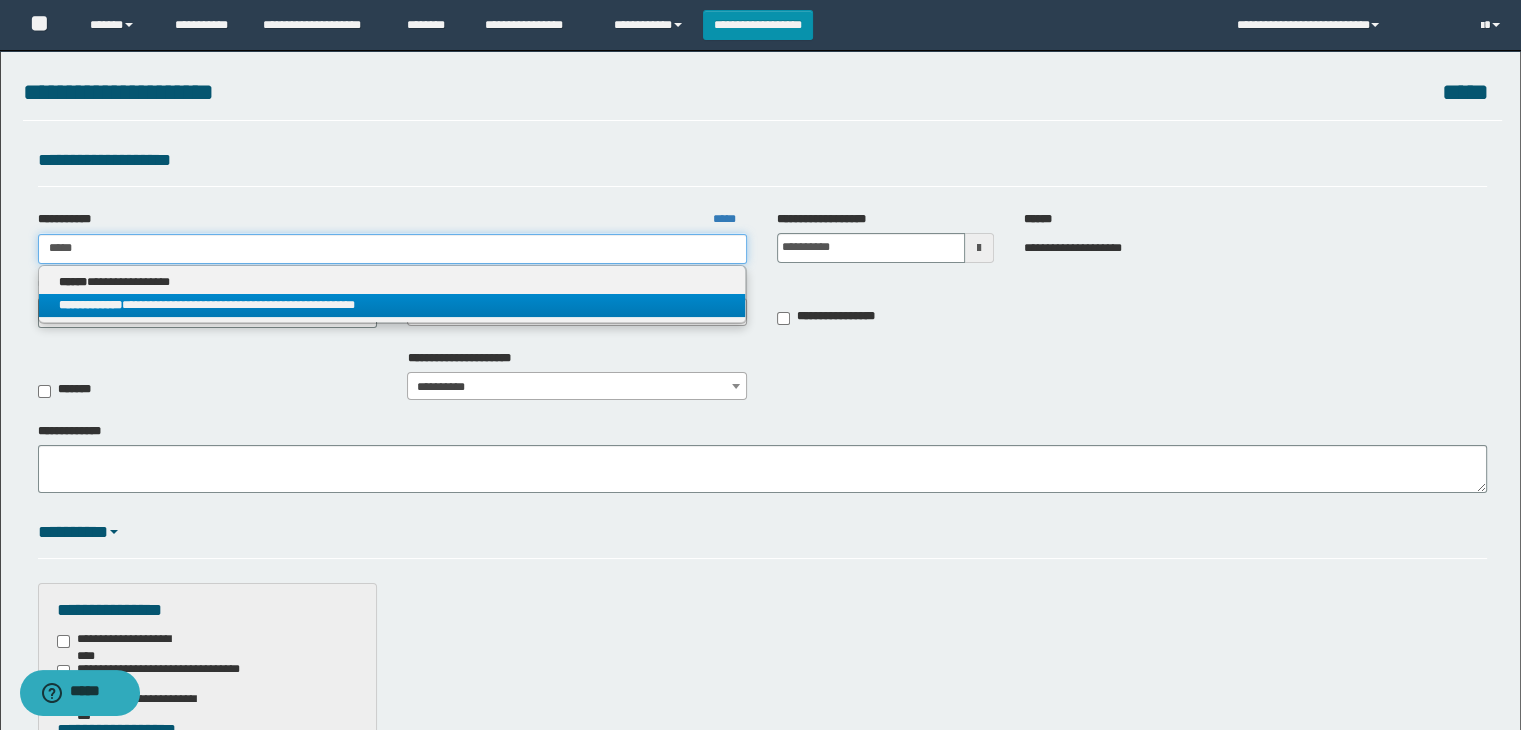 type on "*****" 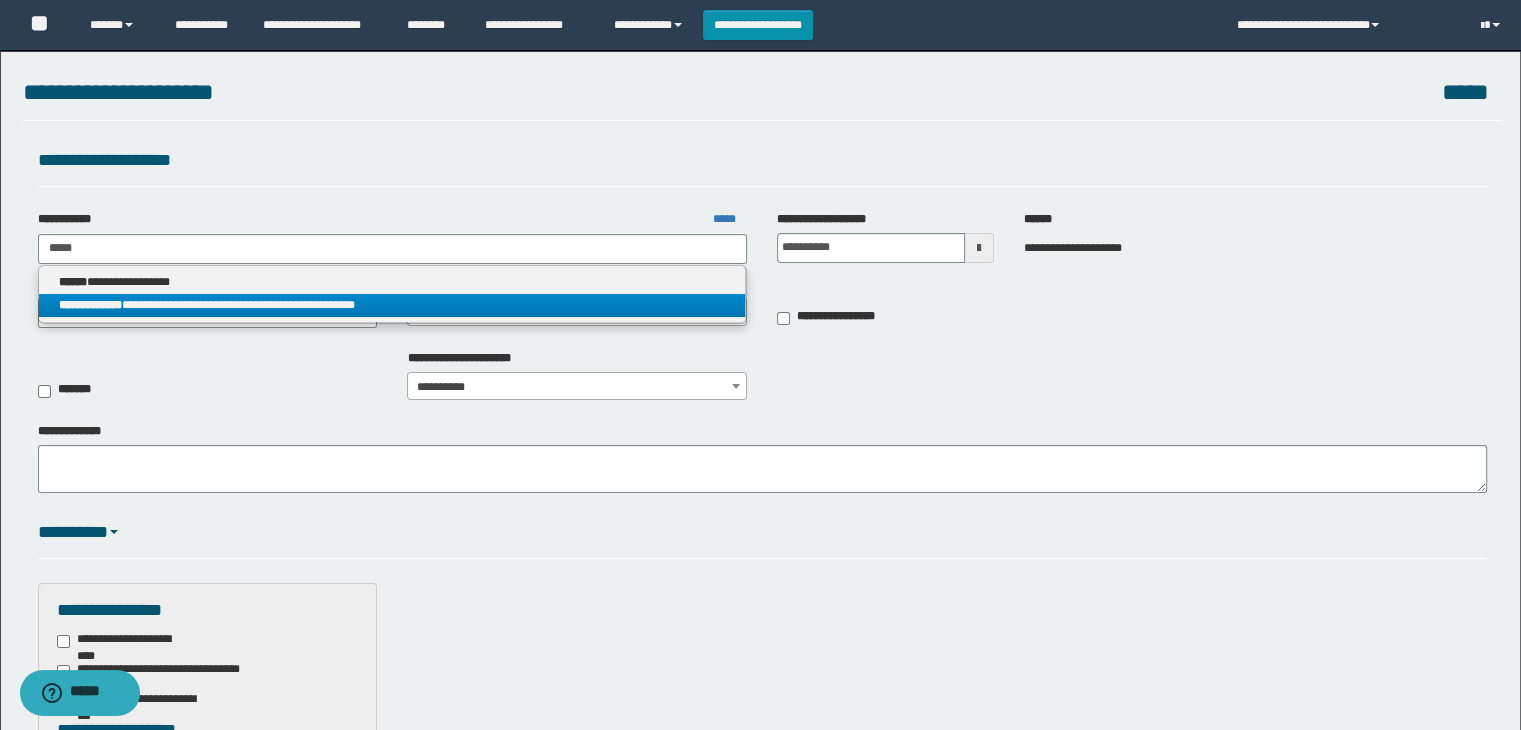 click on "**********" at bounding box center (392, 305) 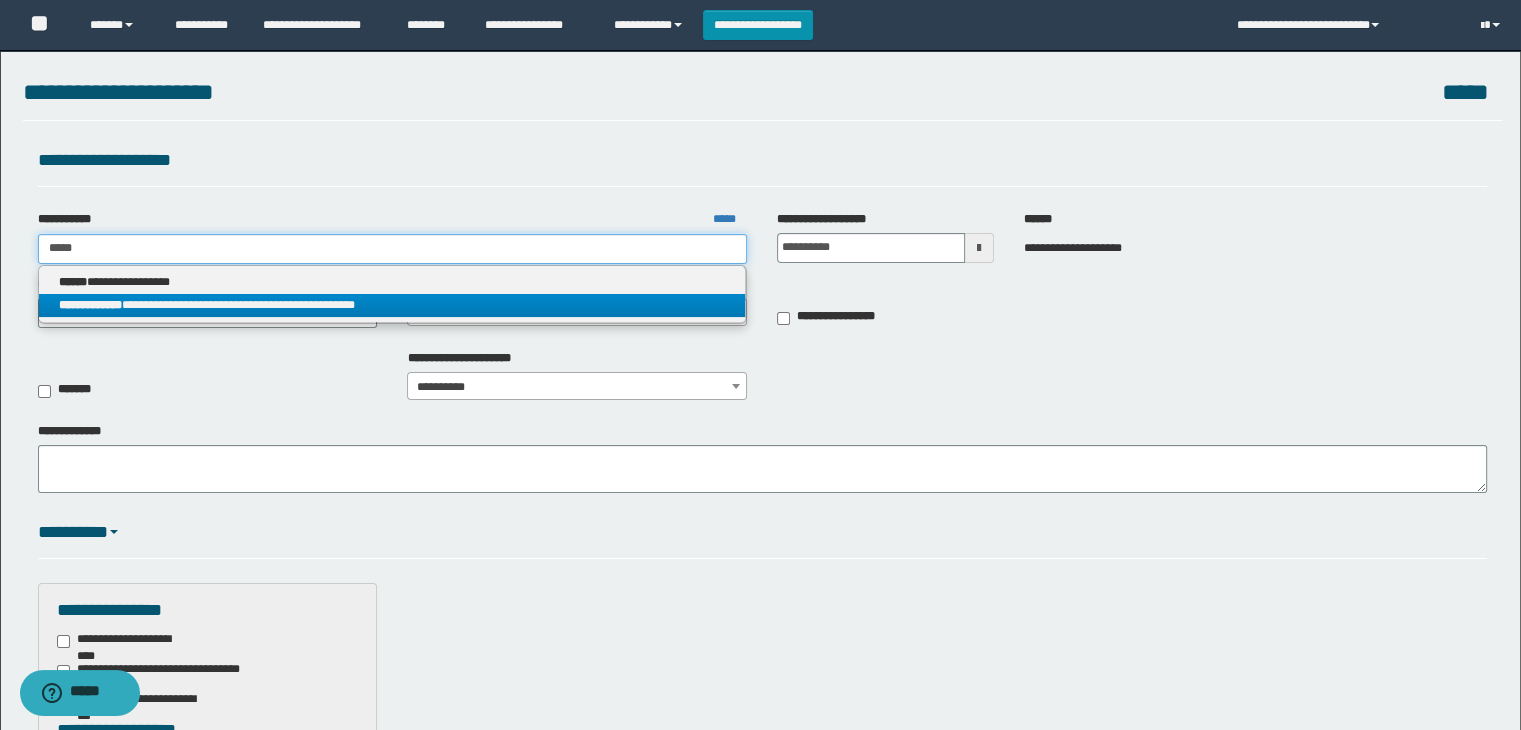 type 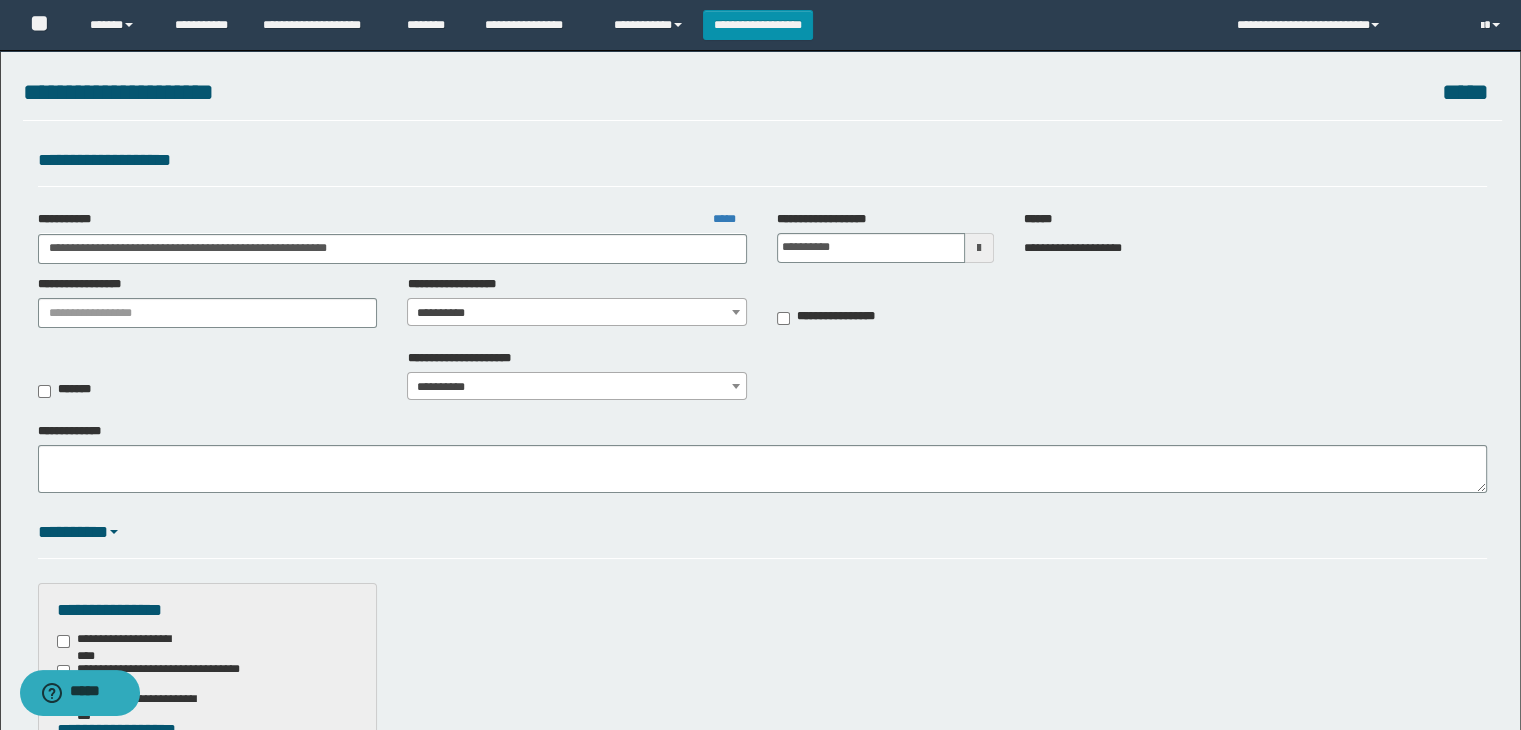 click on "**********" at bounding box center [577, 313] 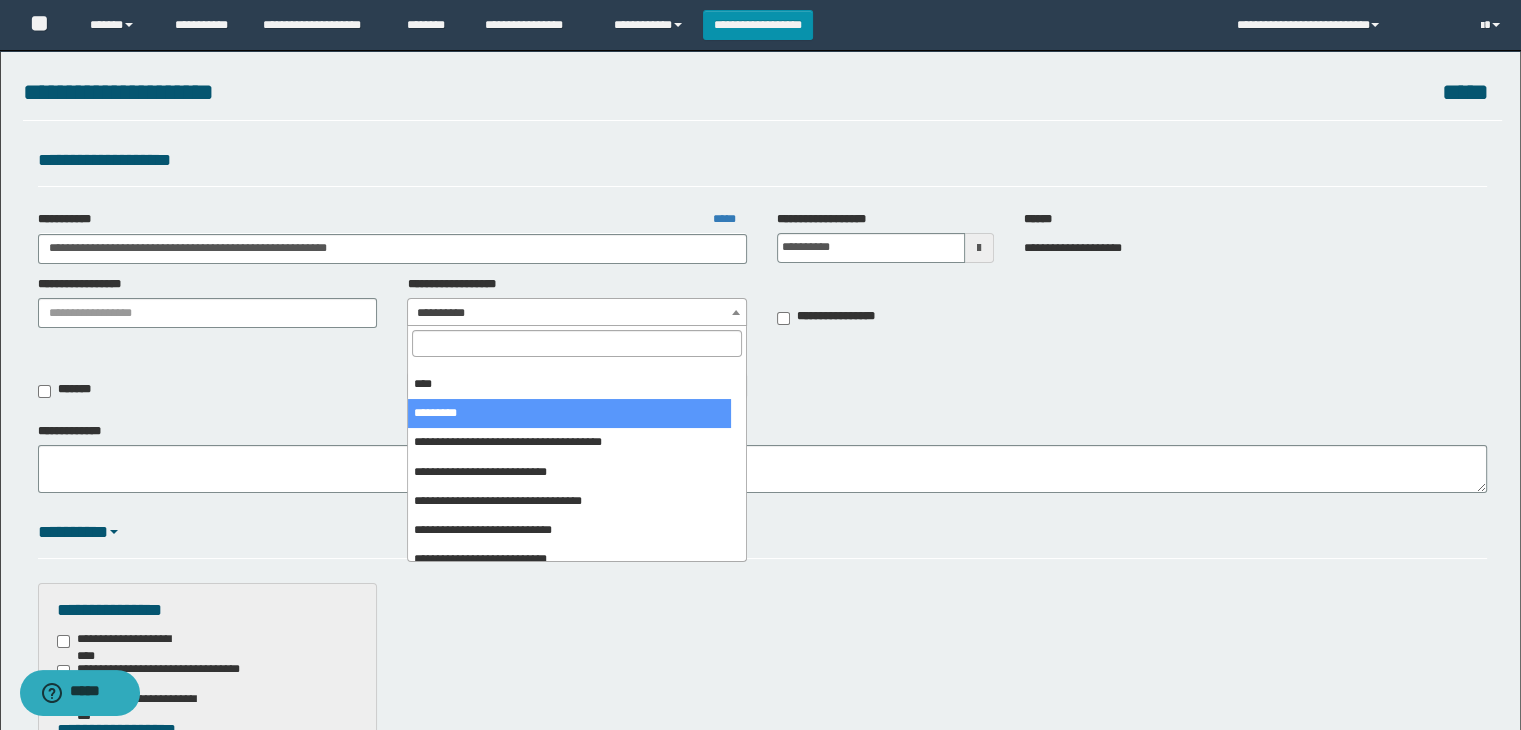 scroll, scrollTop: 236, scrollLeft: 0, axis: vertical 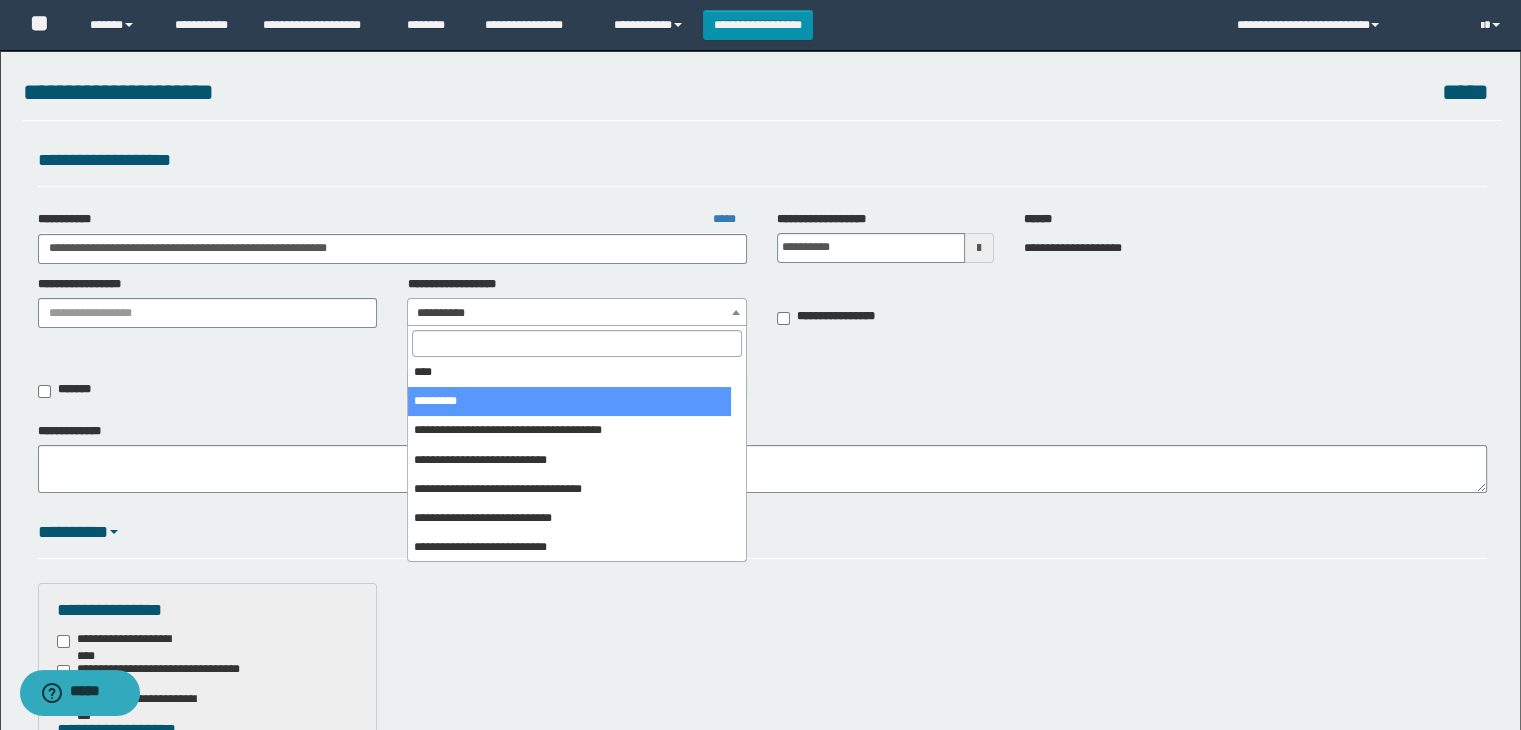select on "***" 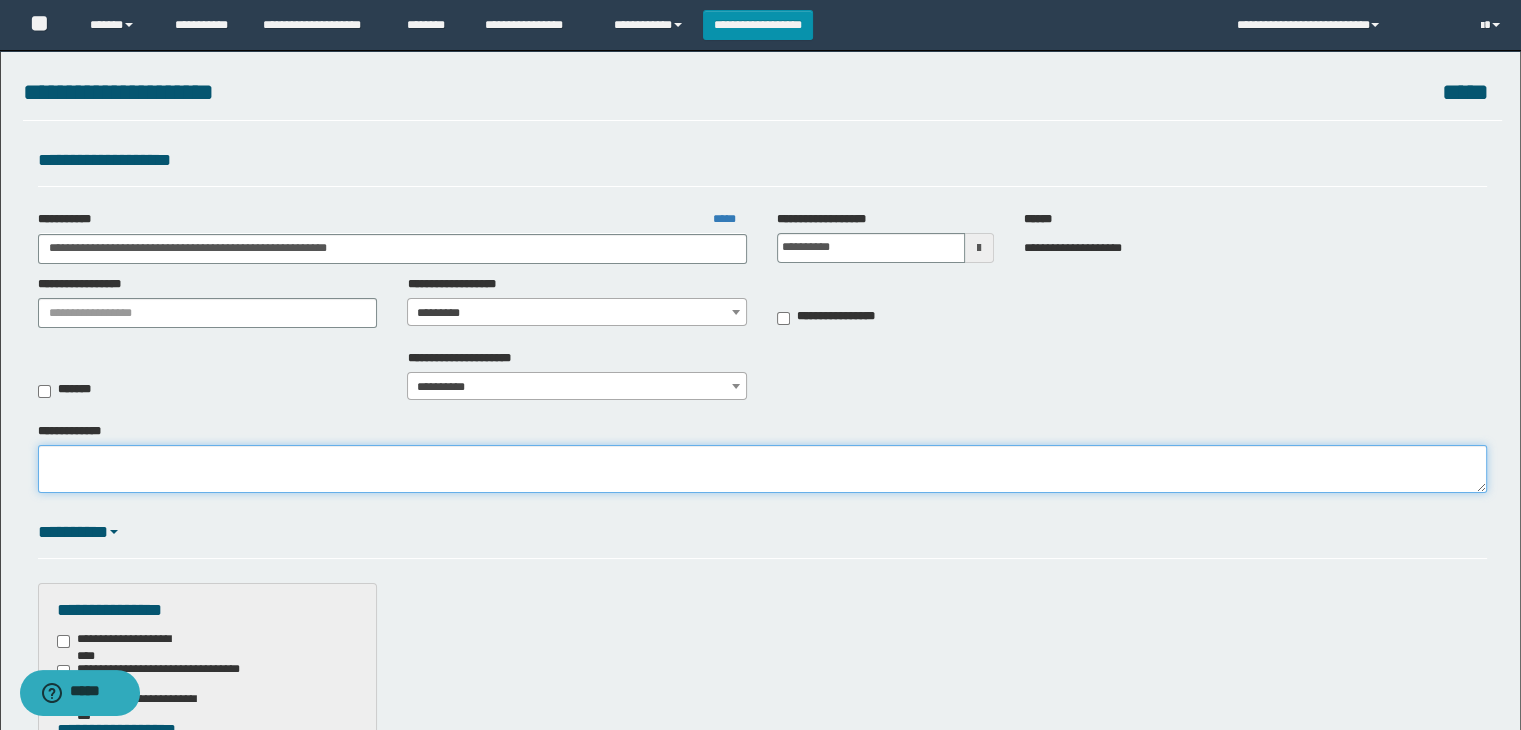 click on "**********" at bounding box center [763, 469] 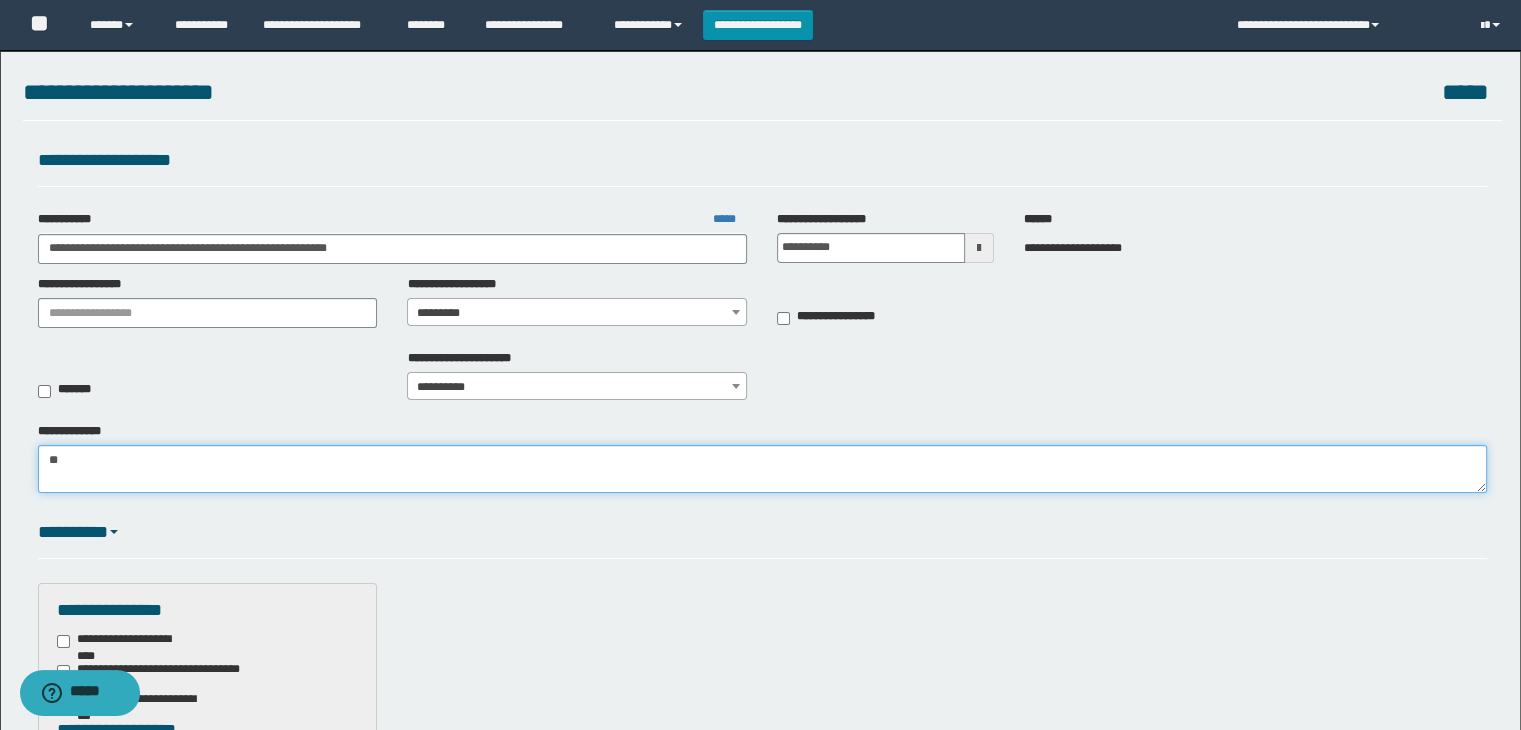 type on "*" 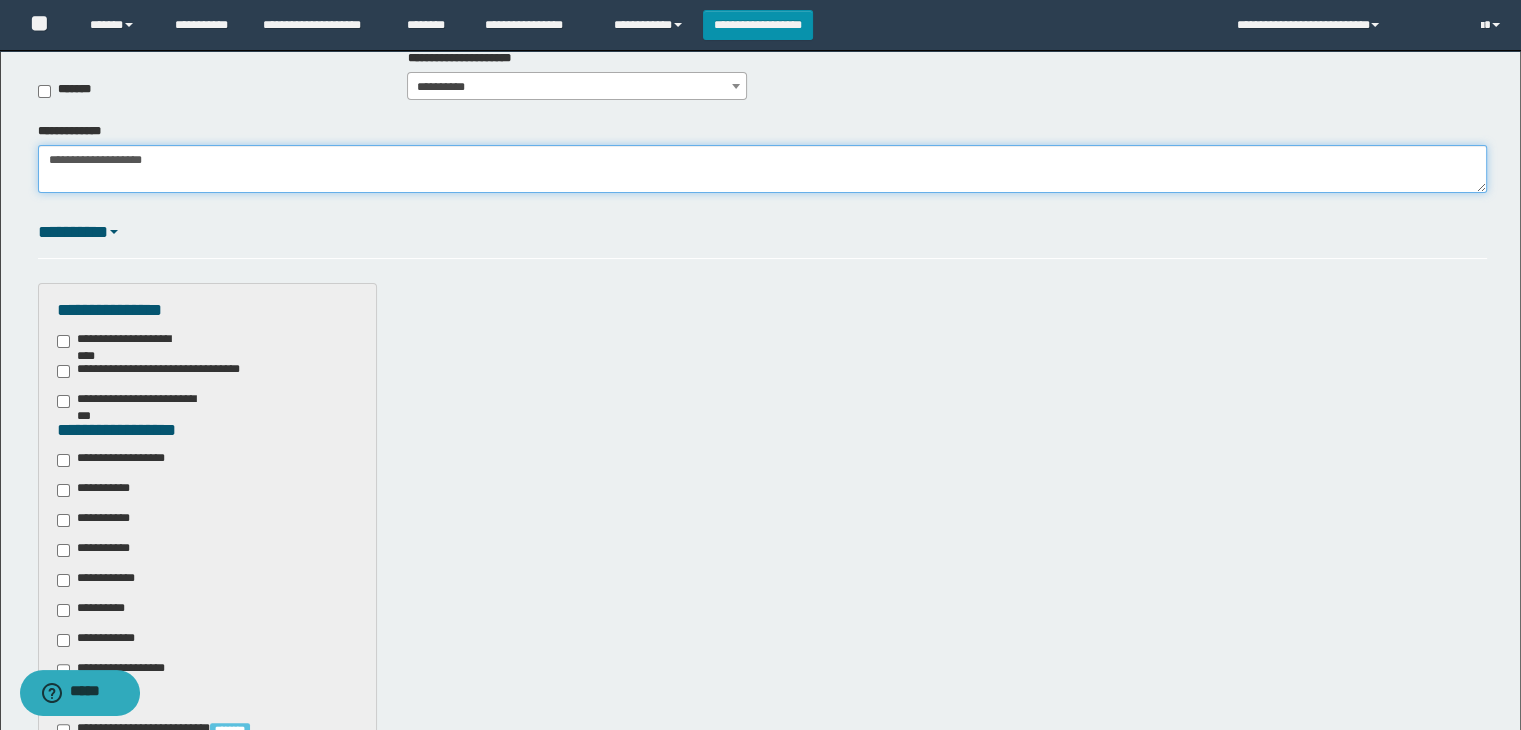 type on "**********" 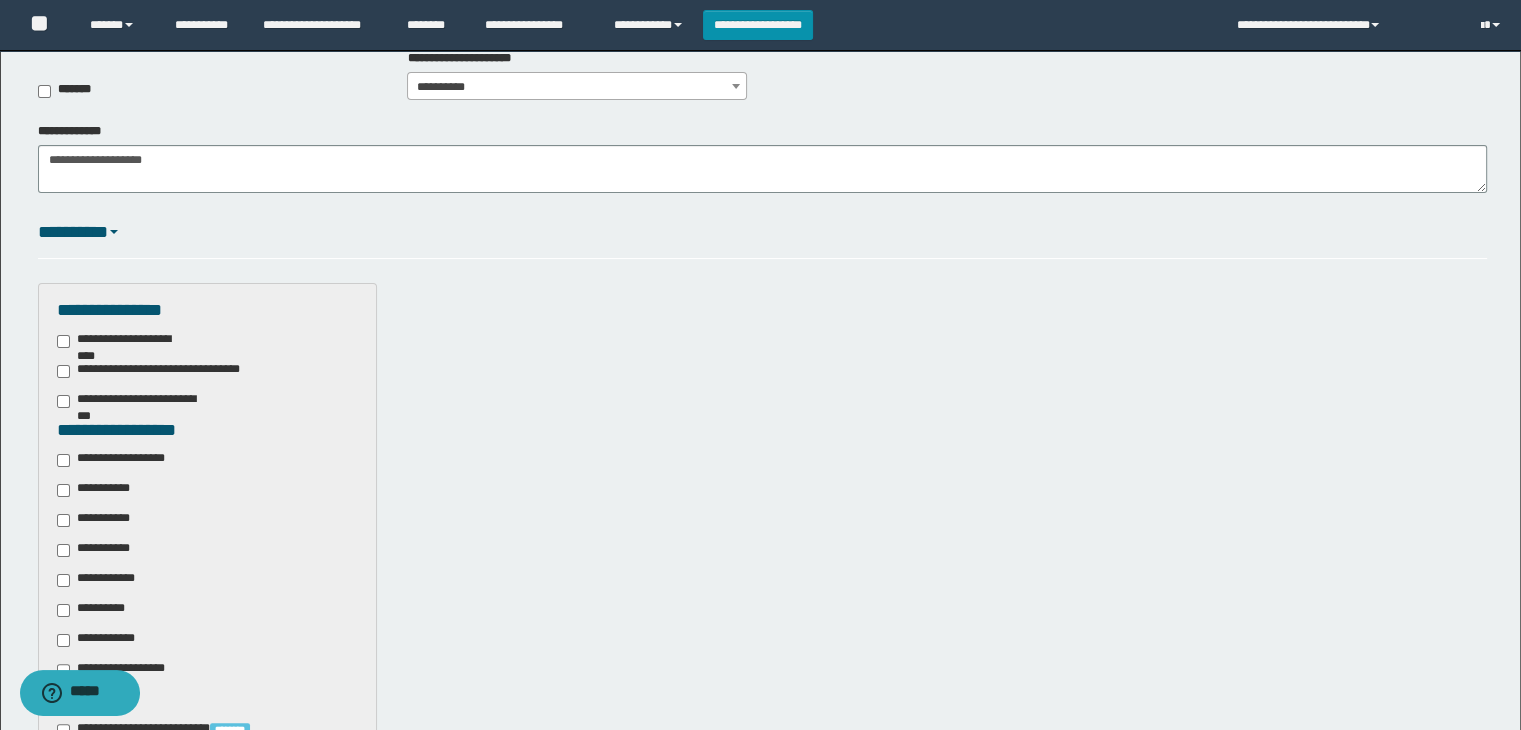 click on "**********" at bounding box center (124, 460) 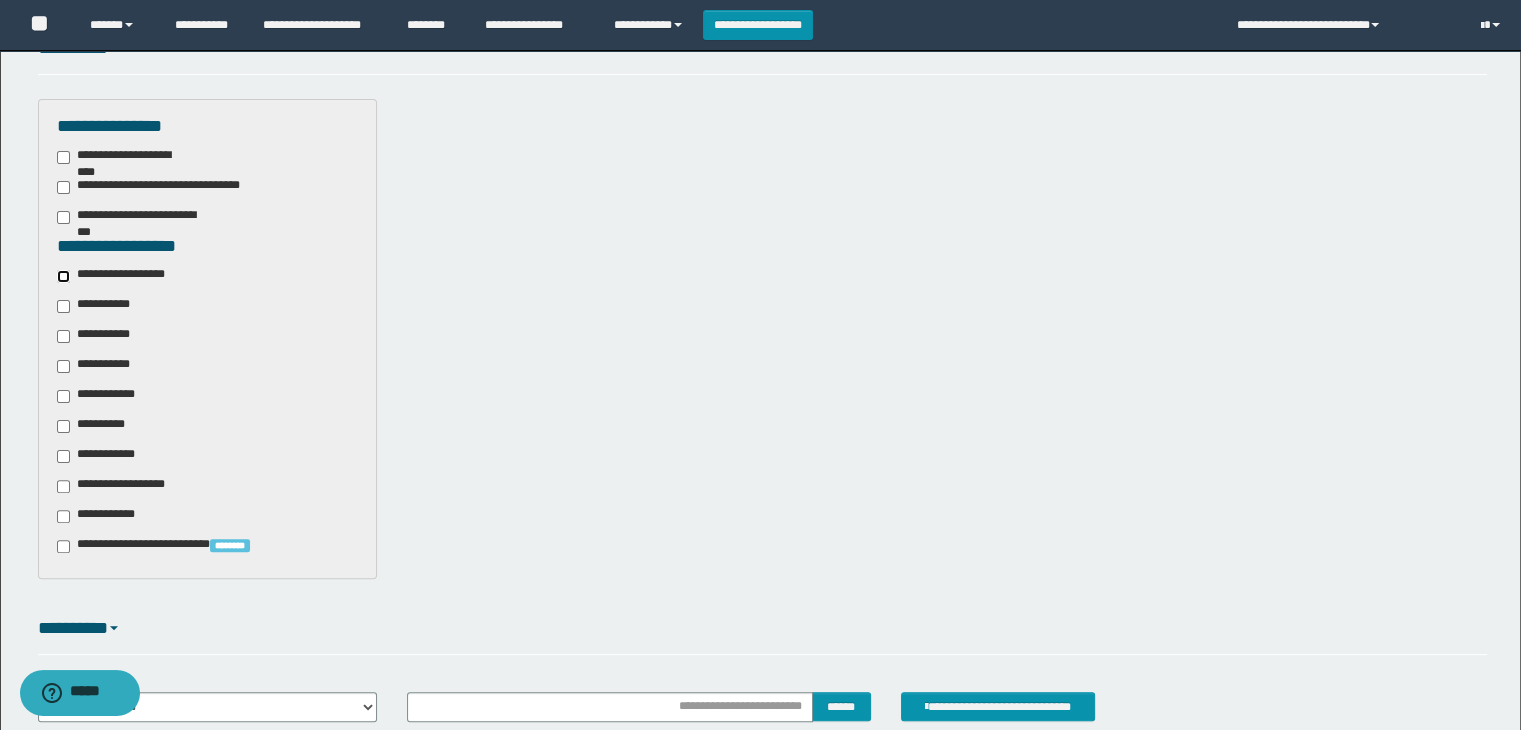 scroll, scrollTop: 652, scrollLeft: 0, axis: vertical 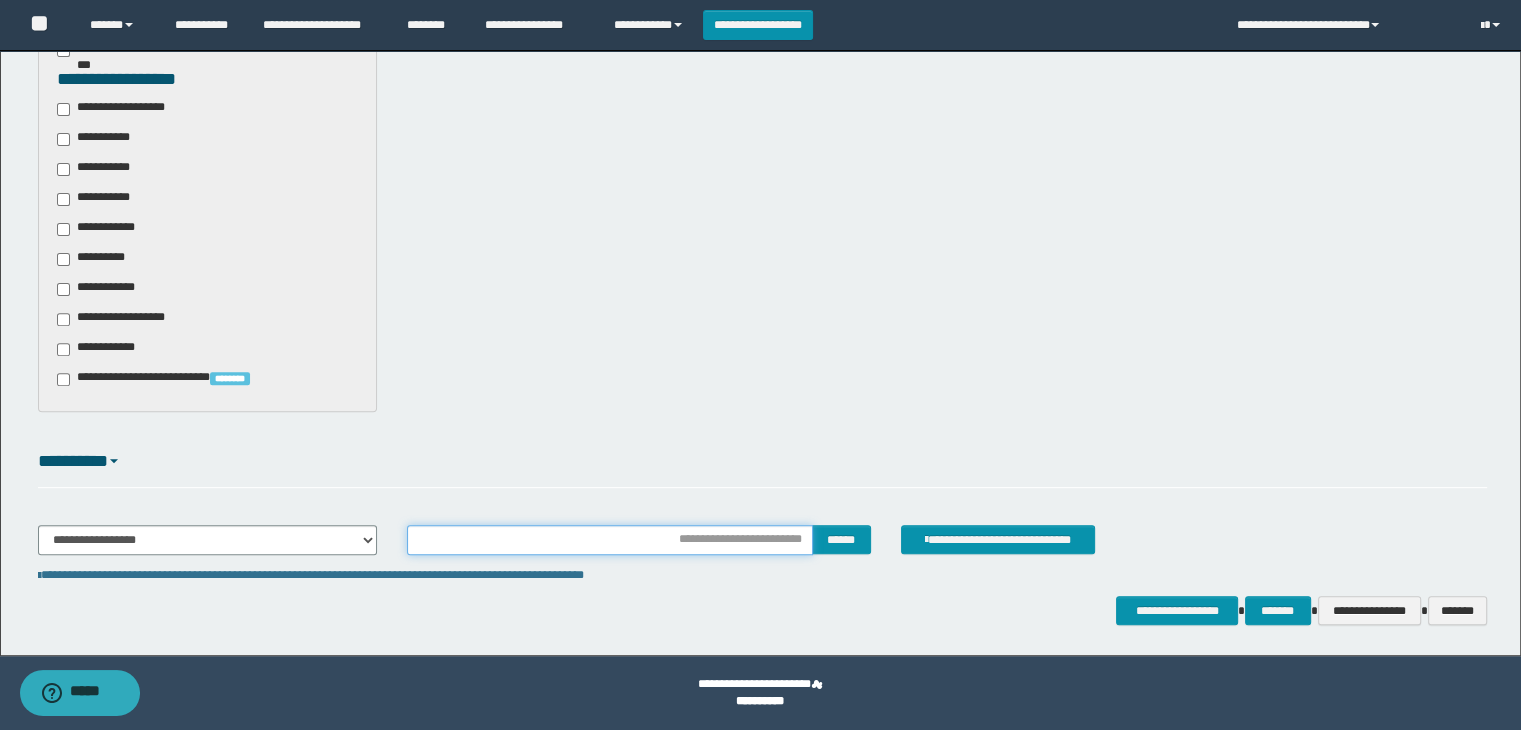 click at bounding box center (609, 540) 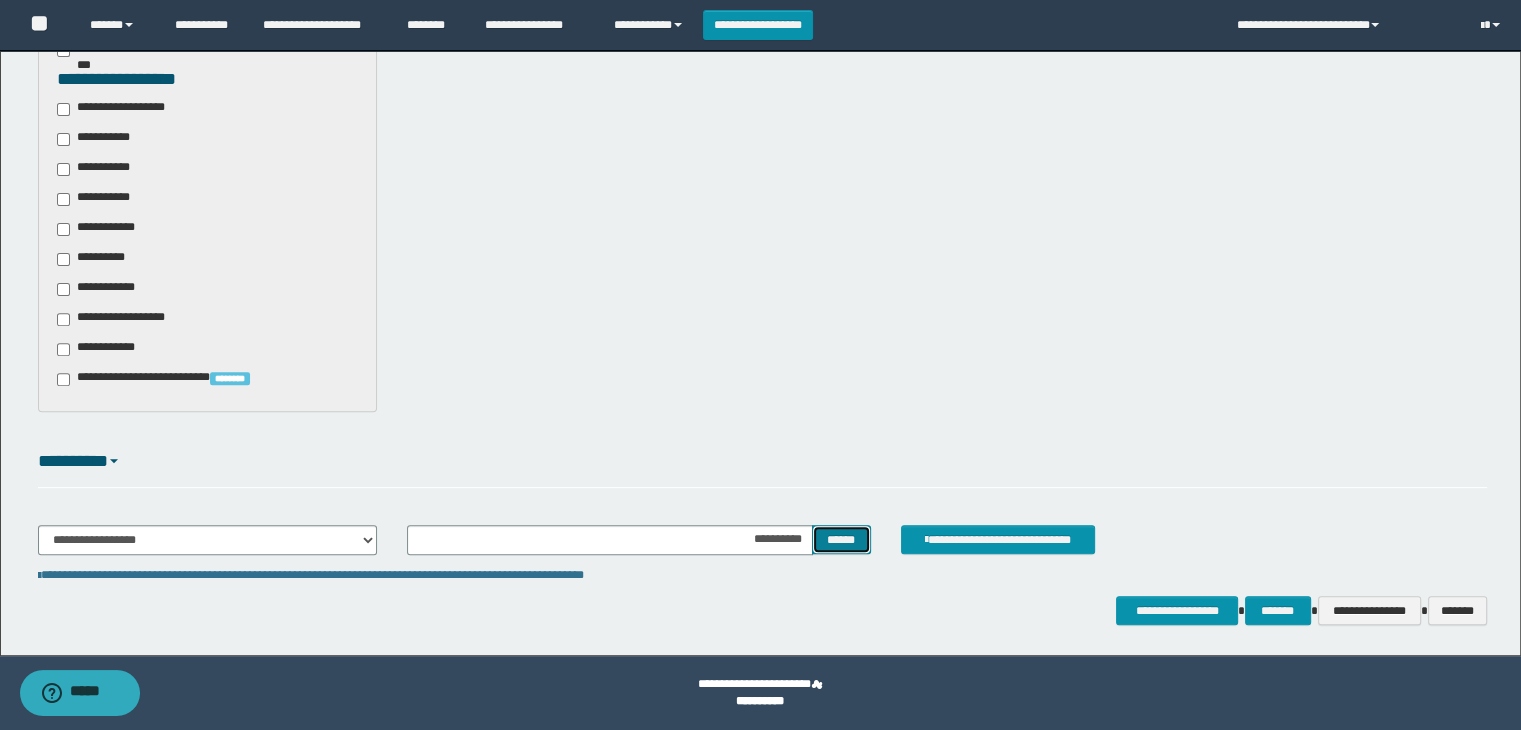 click on "******" at bounding box center [841, 540] 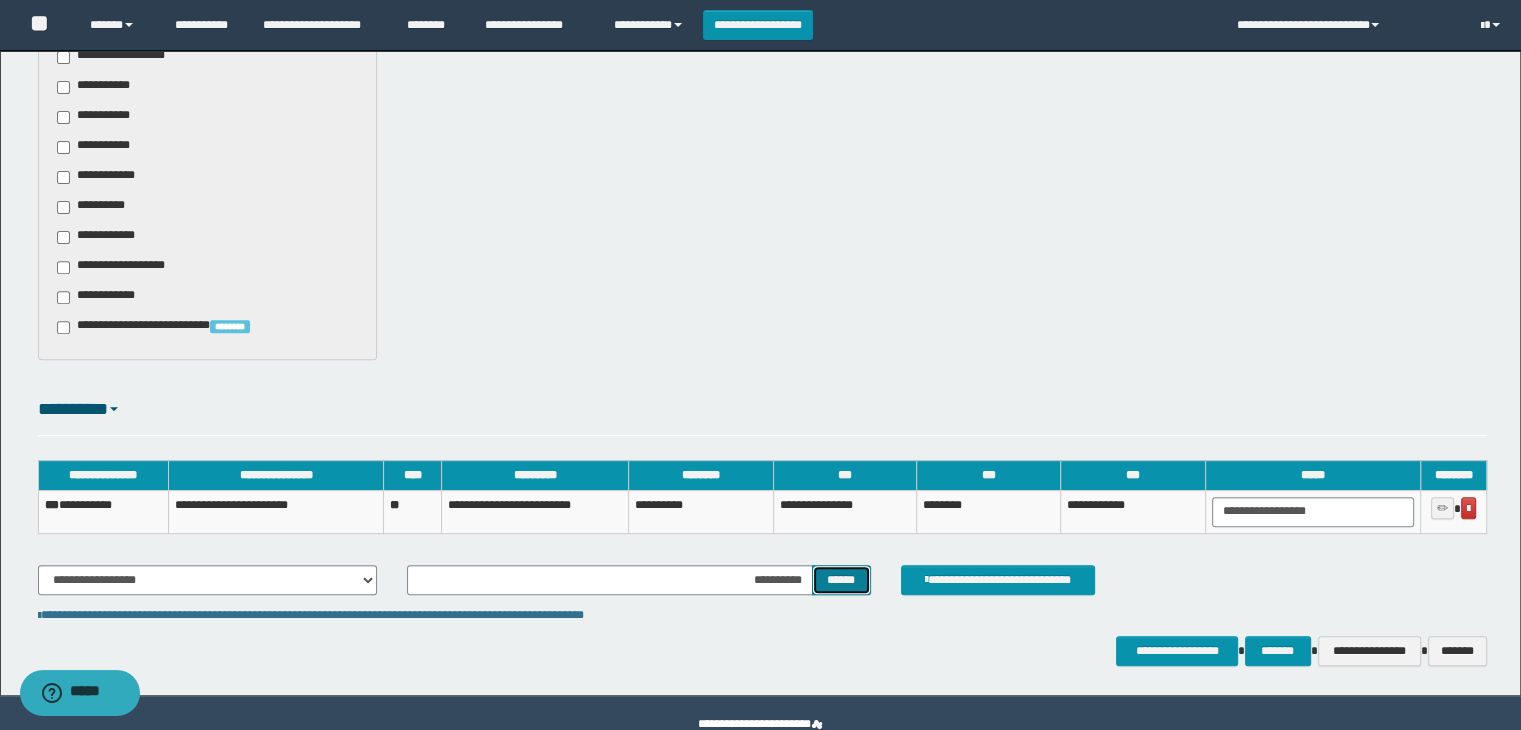 scroll, scrollTop: 744, scrollLeft: 0, axis: vertical 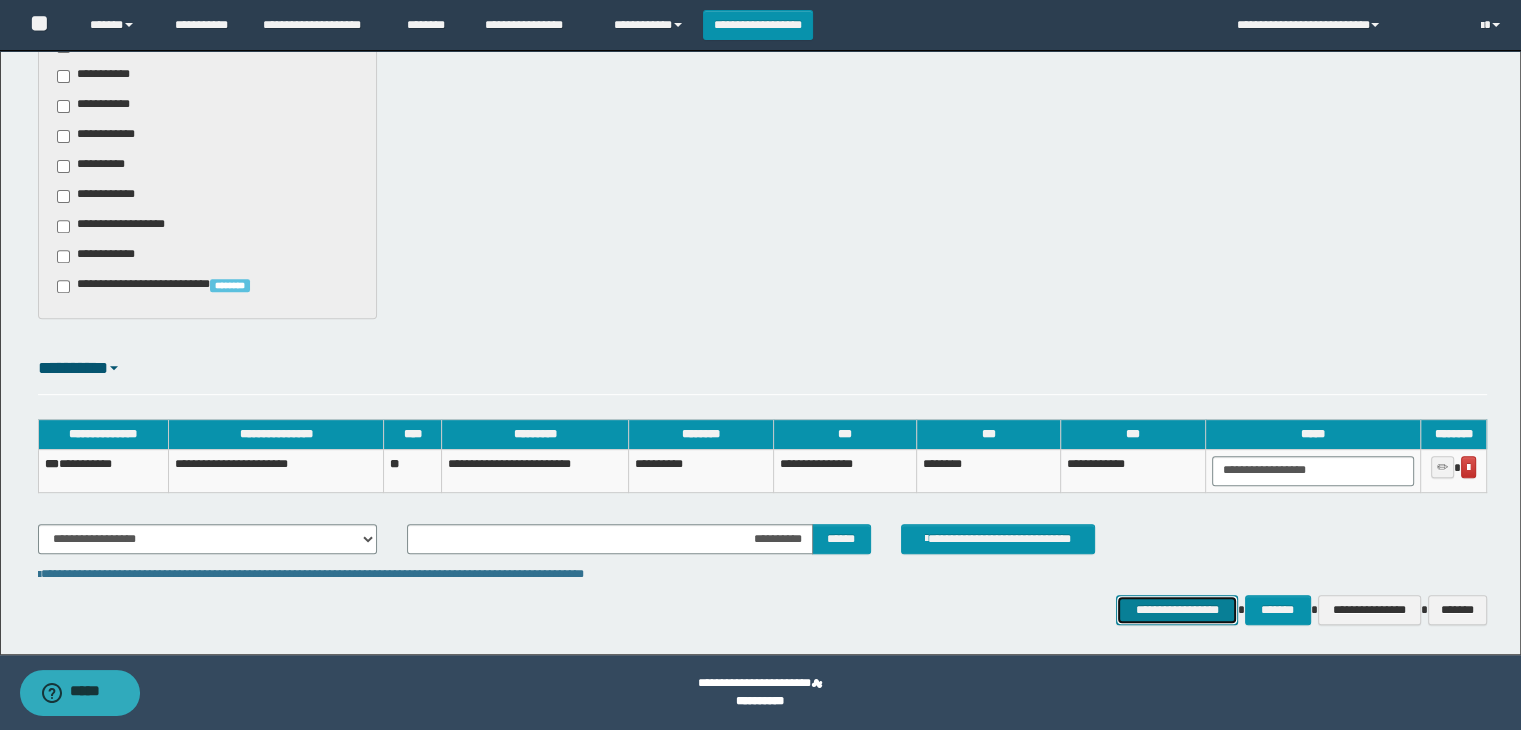 click on "**********" at bounding box center (1177, 610) 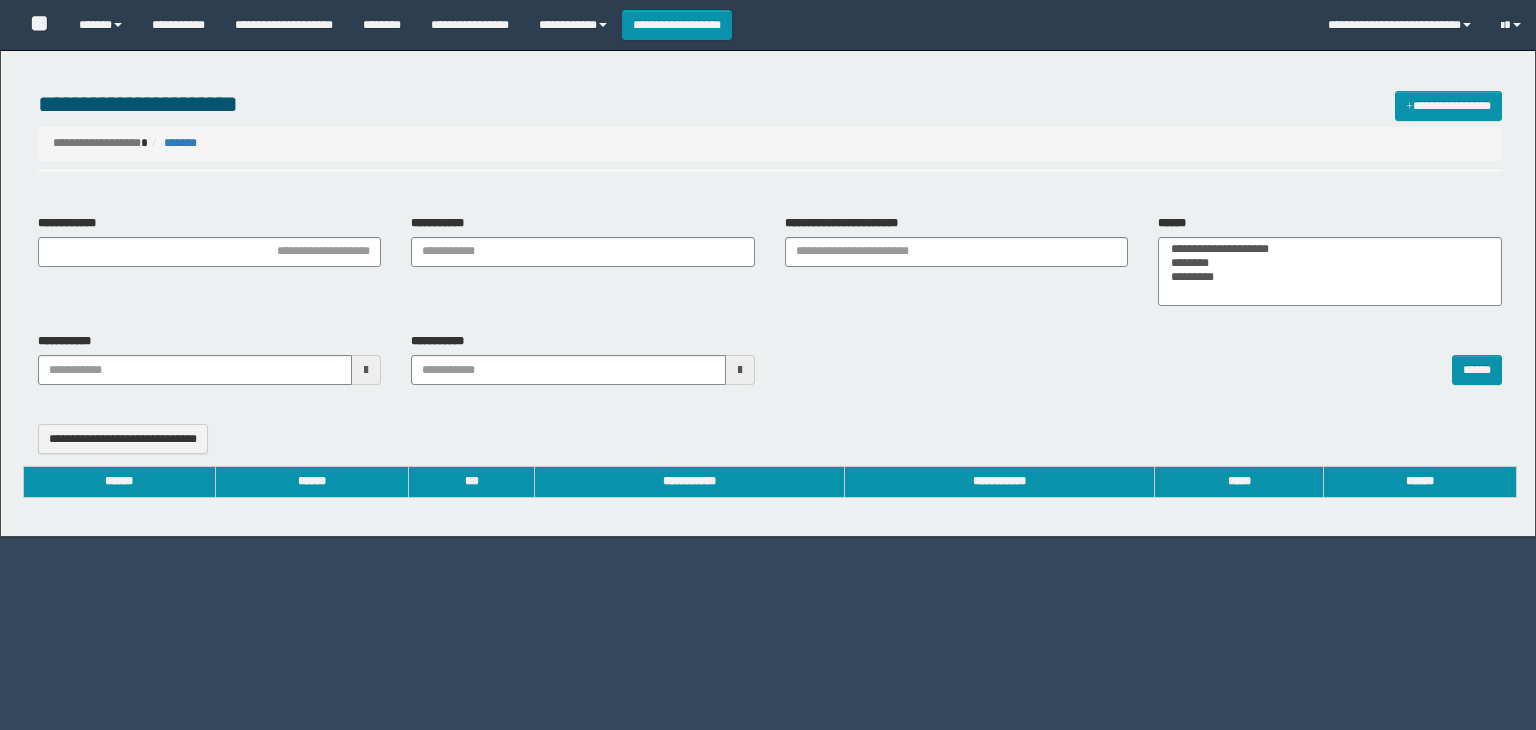 select 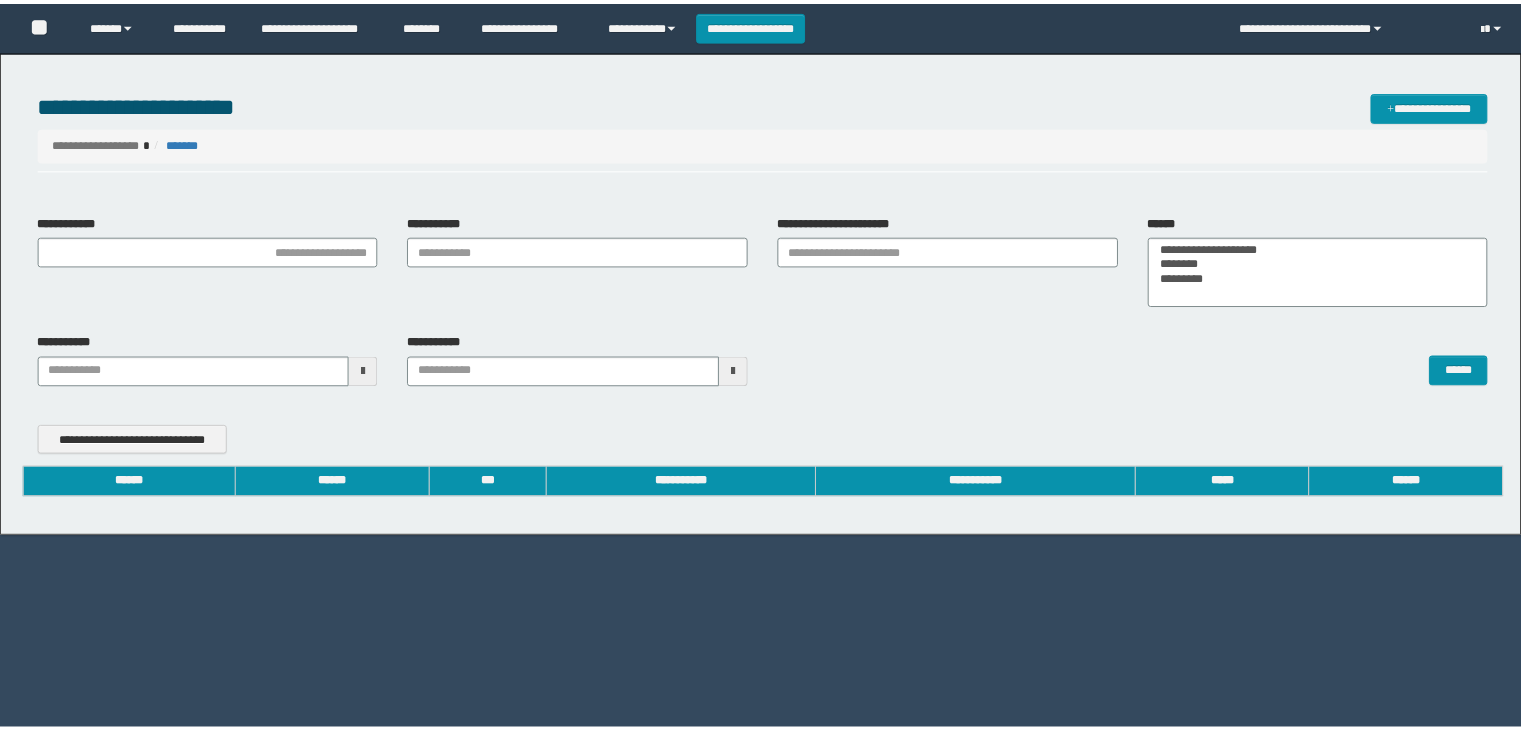 scroll, scrollTop: 0, scrollLeft: 0, axis: both 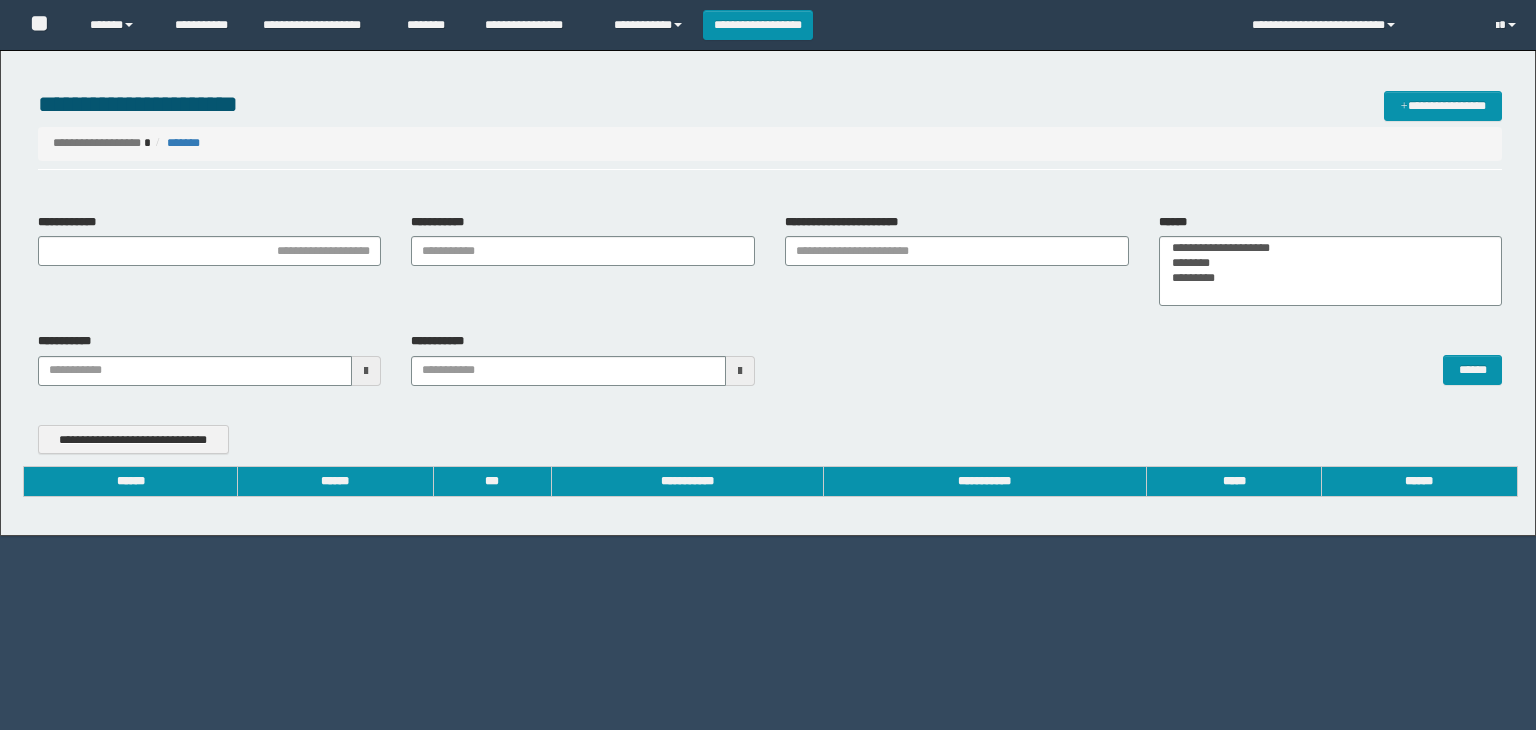 type on "**********" 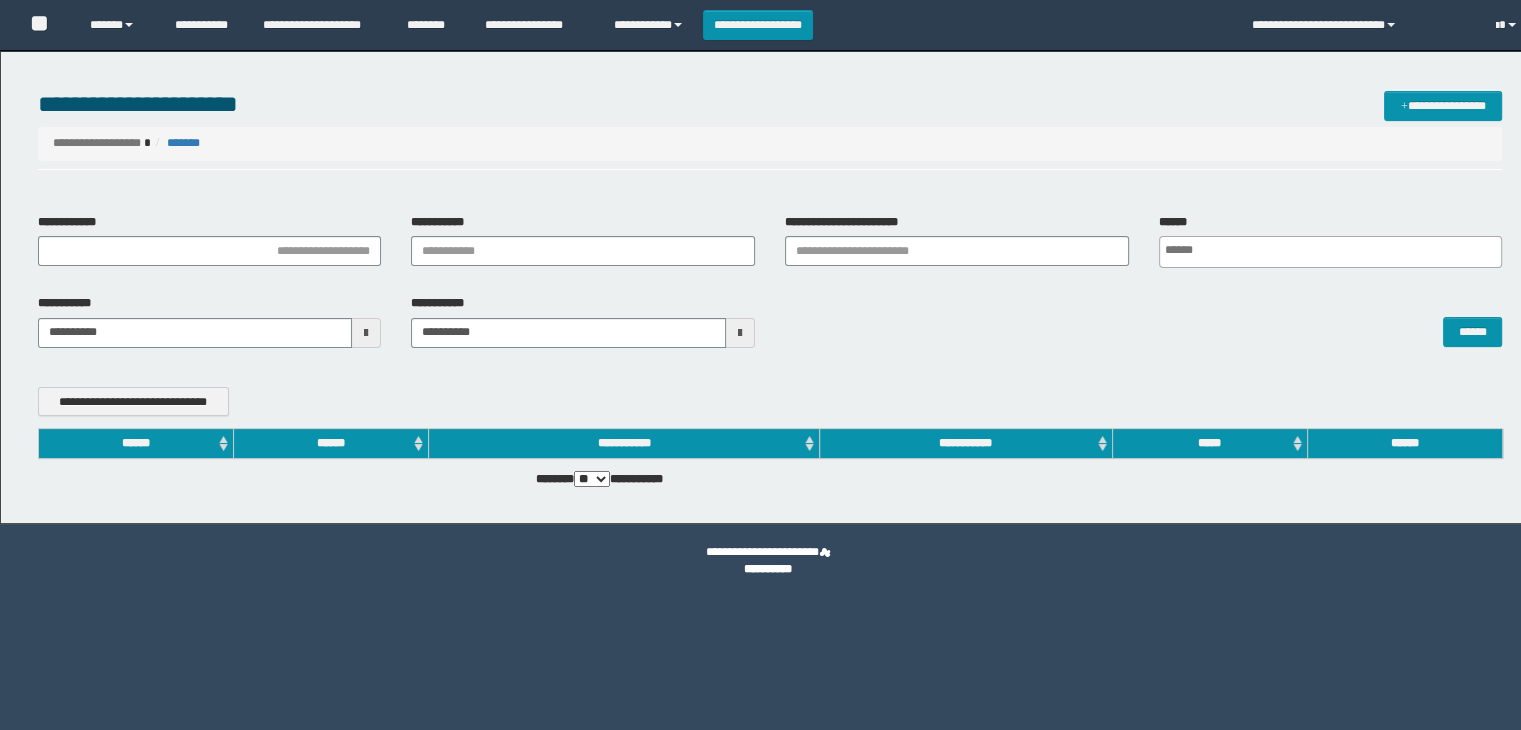 scroll, scrollTop: 0, scrollLeft: 0, axis: both 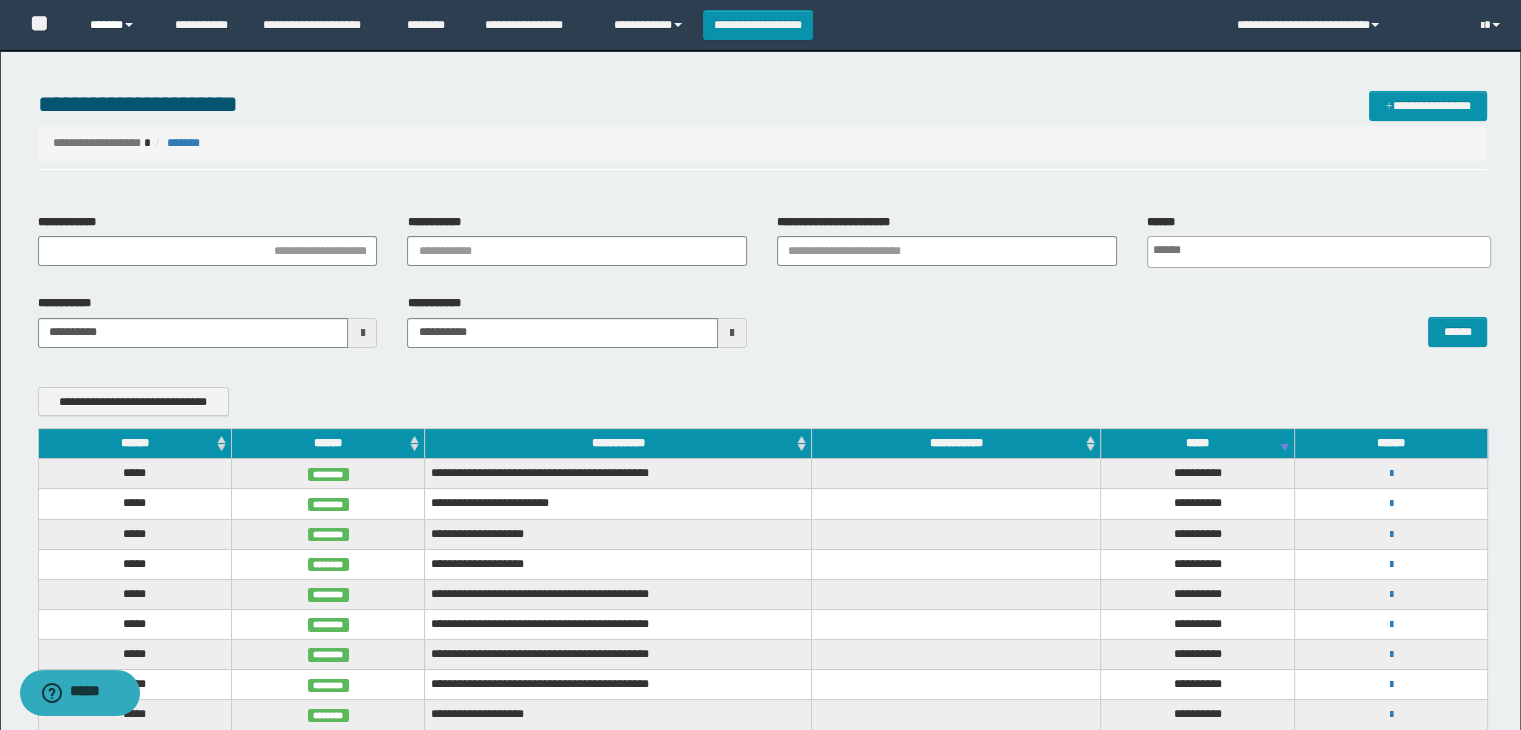 click on "******" at bounding box center [117, 25] 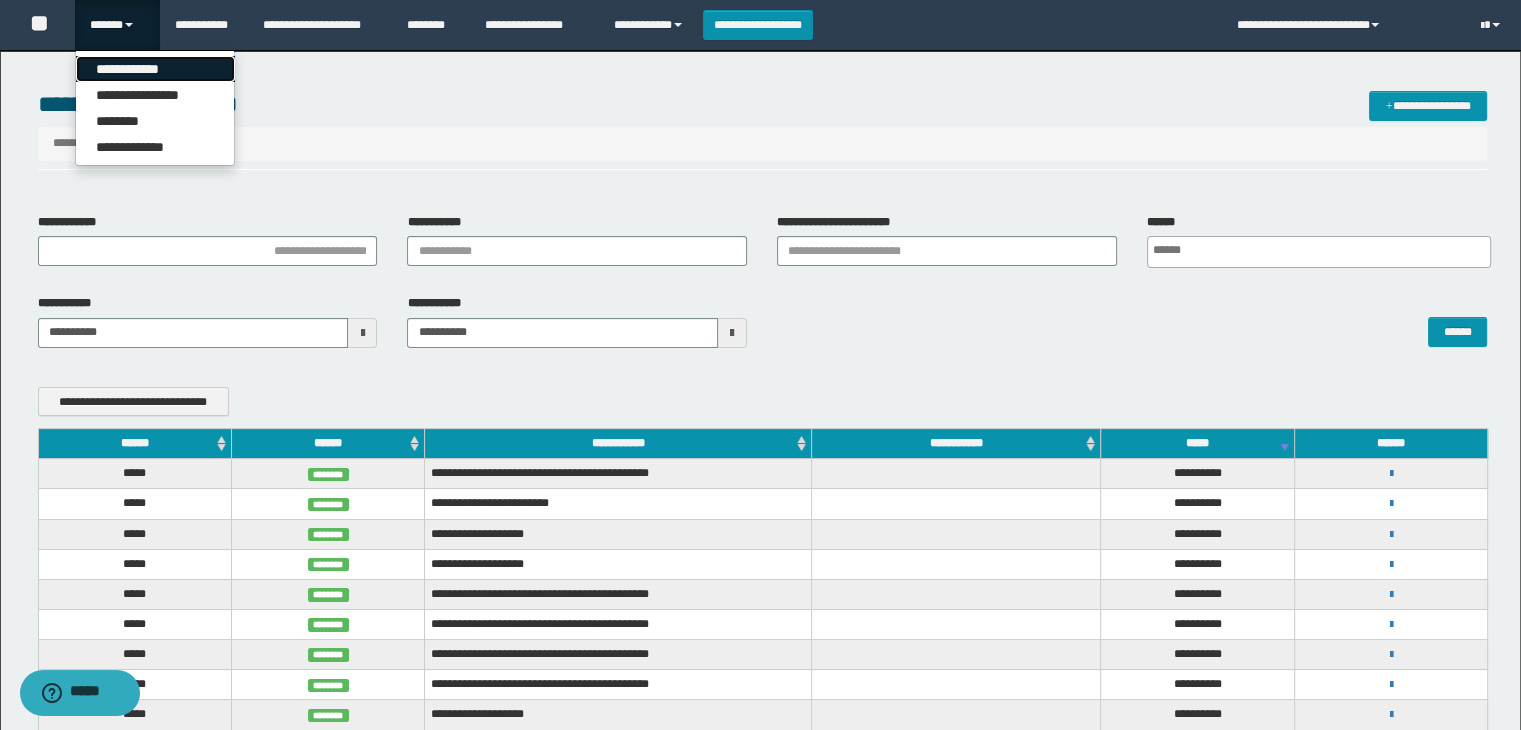 click on "**********" at bounding box center (155, 69) 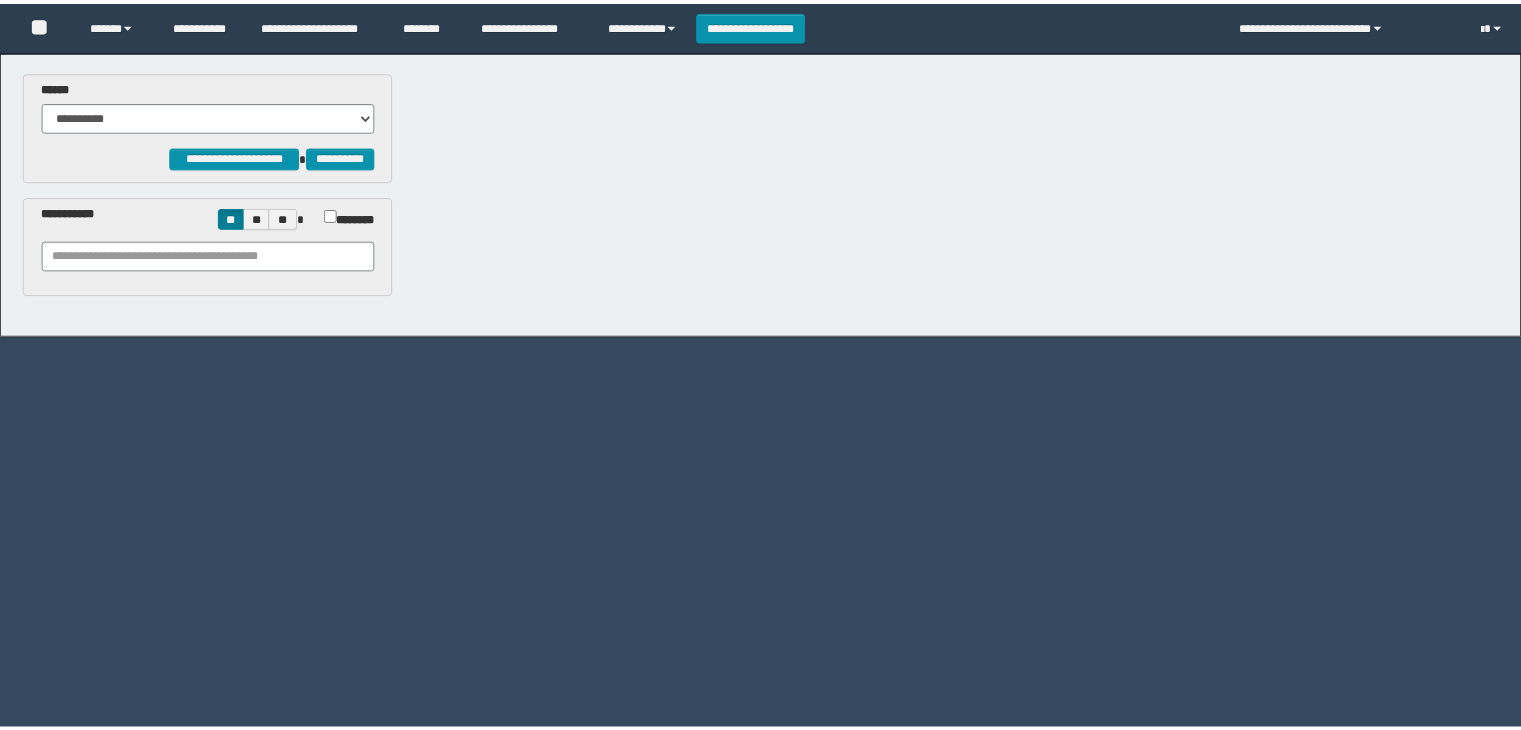 scroll, scrollTop: 0, scrollLeft: 0, axis: both 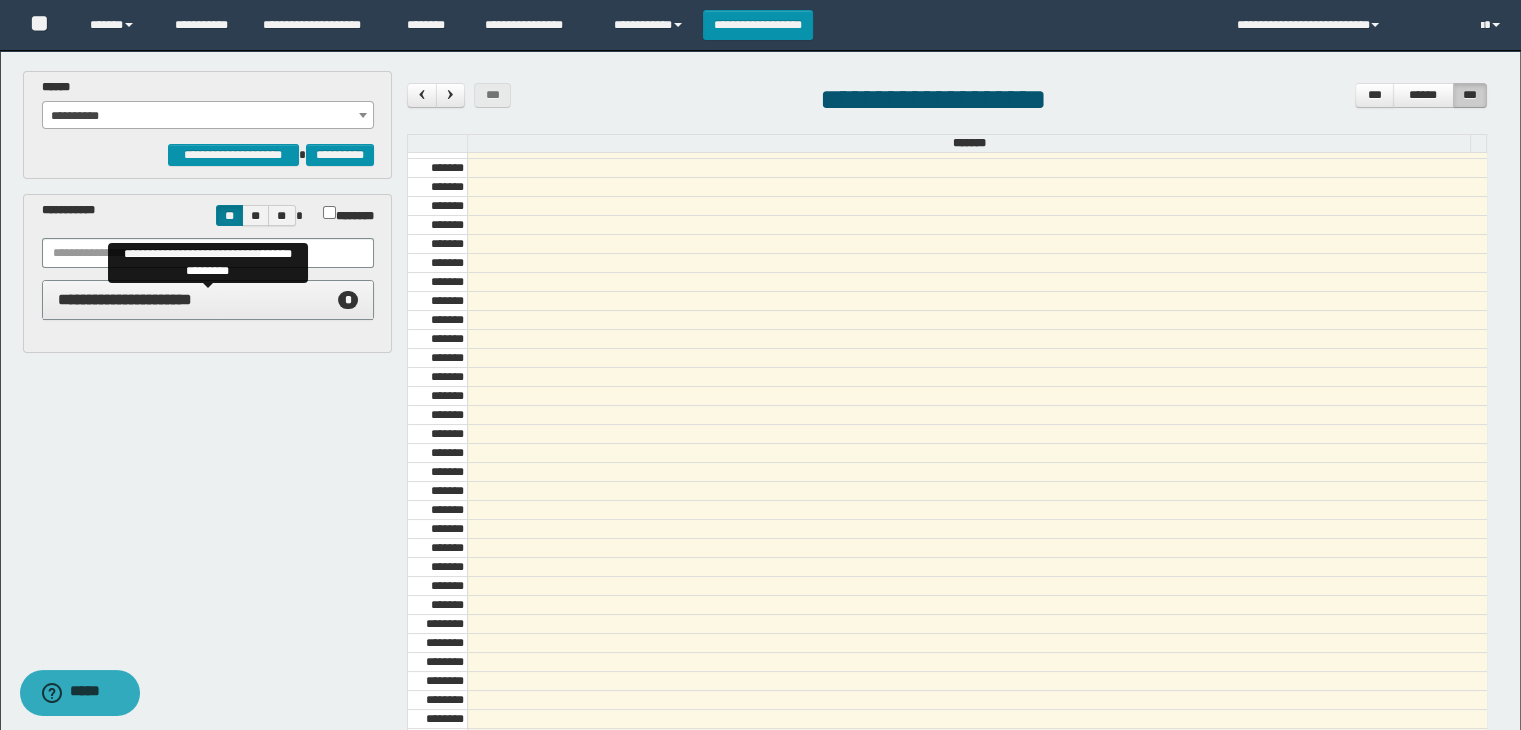 click on "**********" at bounding box center (125, 299) 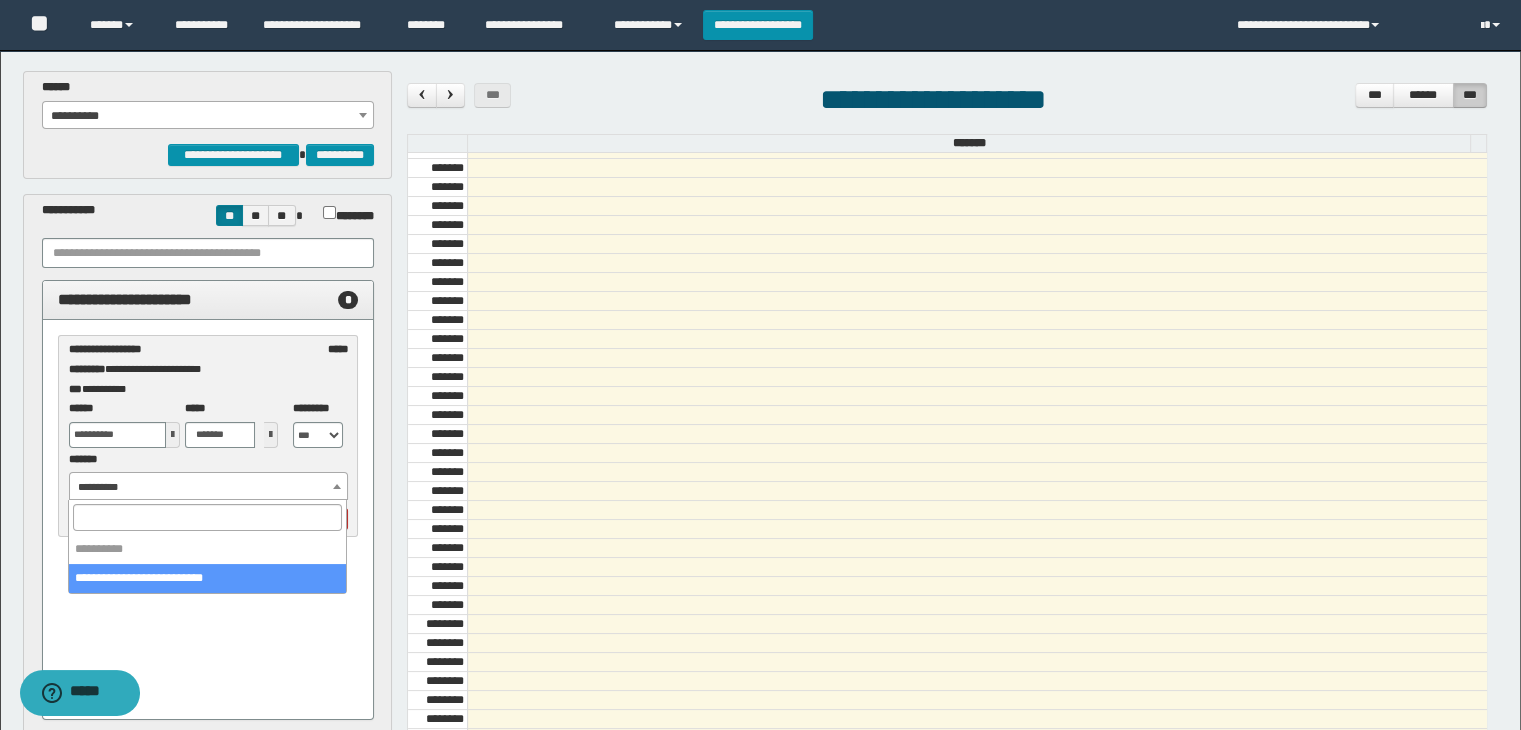 click on "**********" at bounding box center (209, 487) 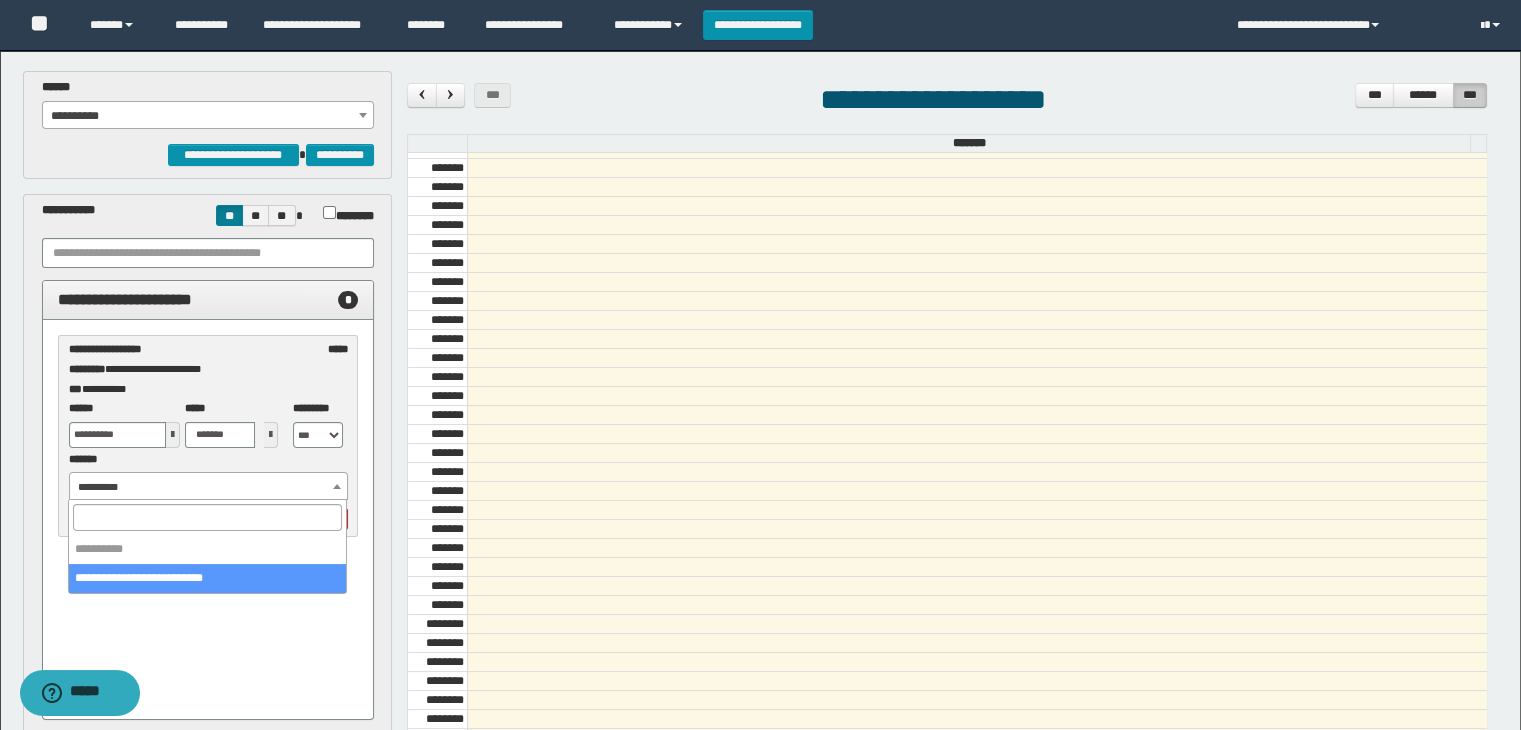 select on "******" 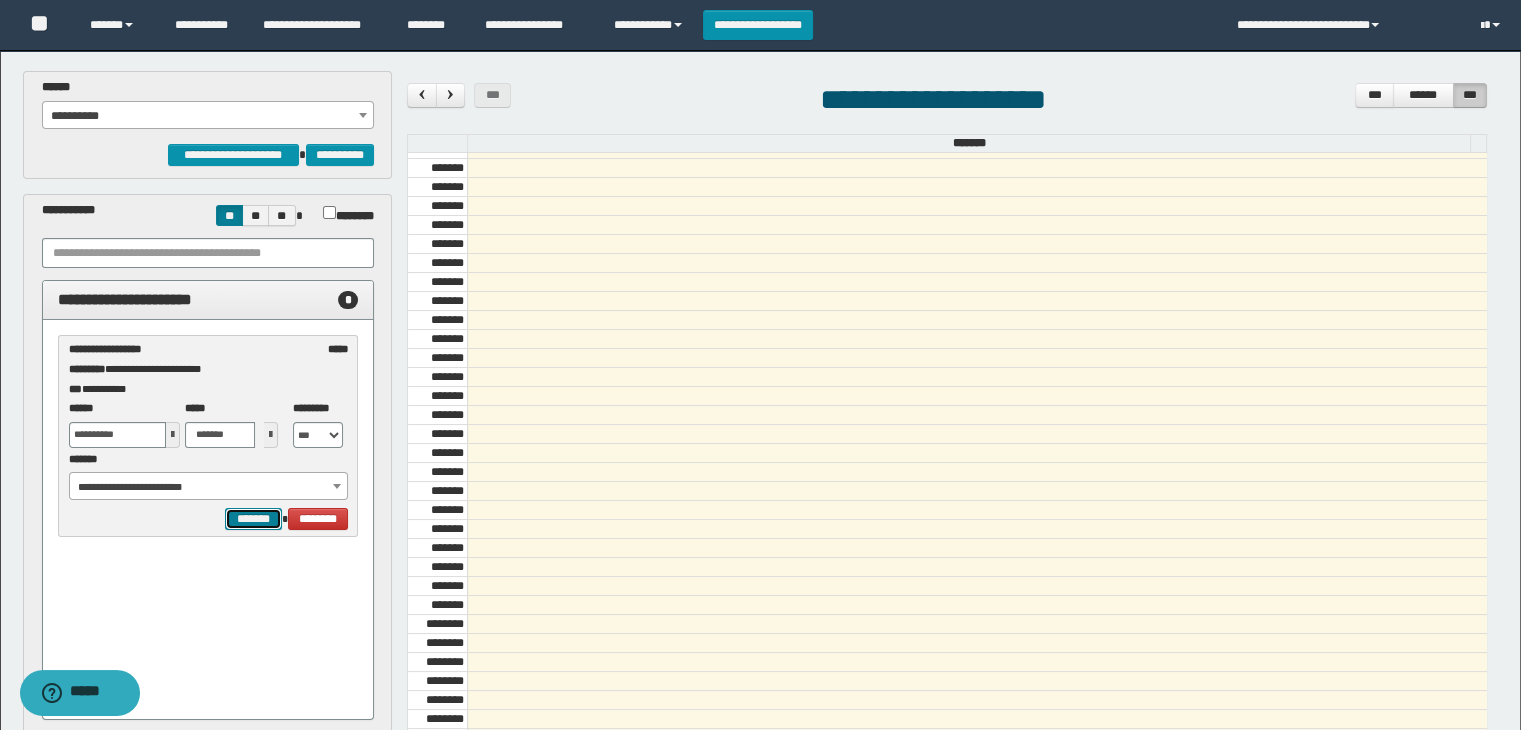 click on "*******" at bounding box center [253, 519] 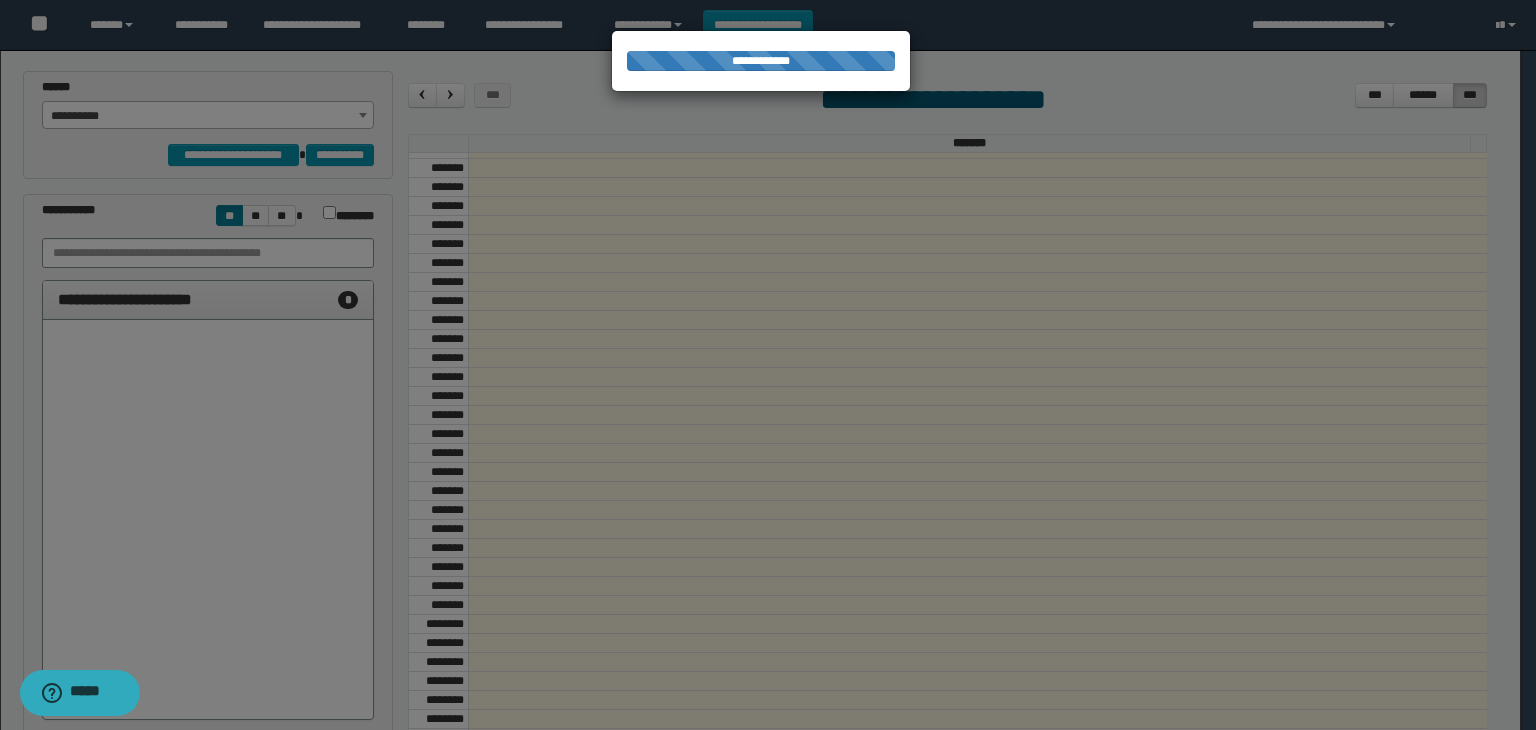select on "******" 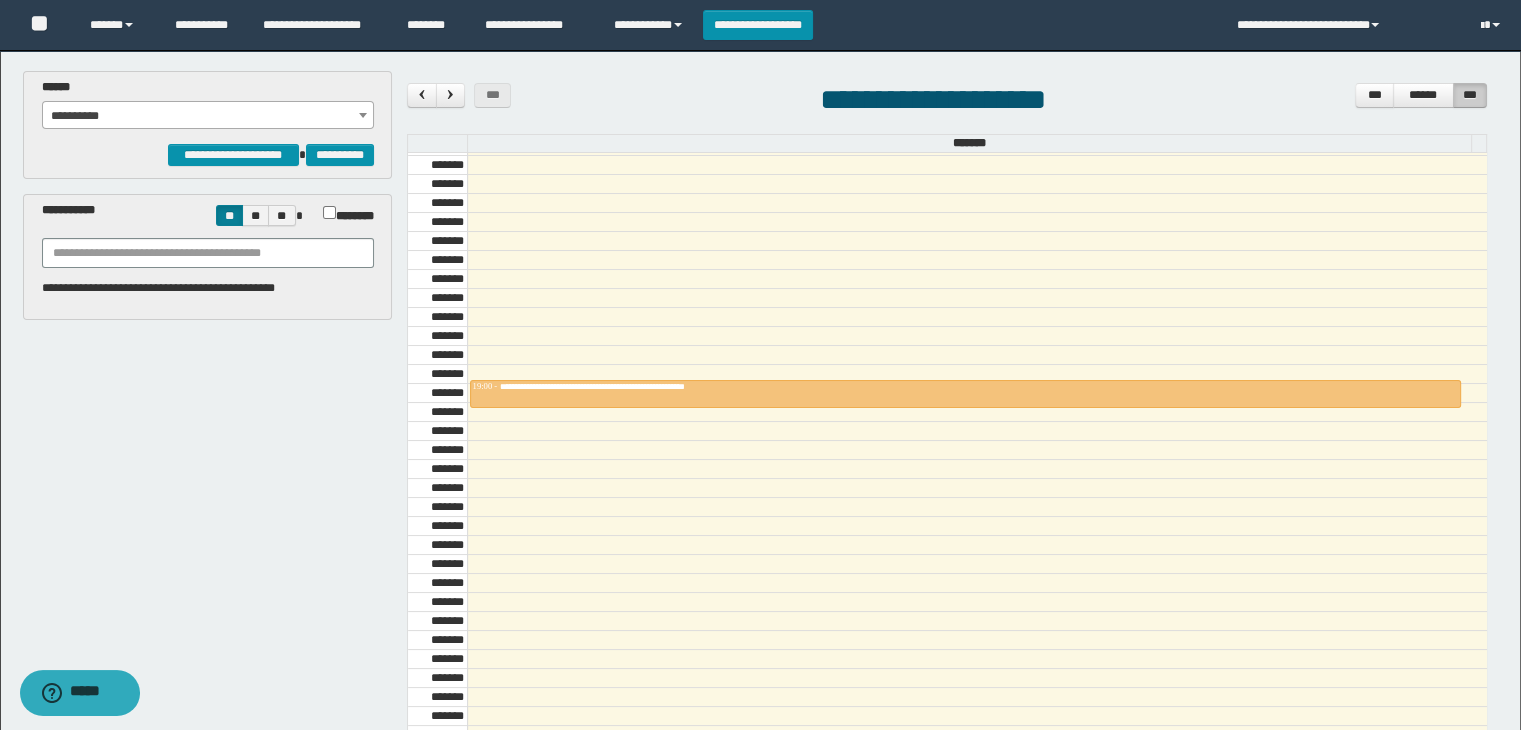 scroll, scrollTop: 1917, scrollLeft: 0, axis: vertical 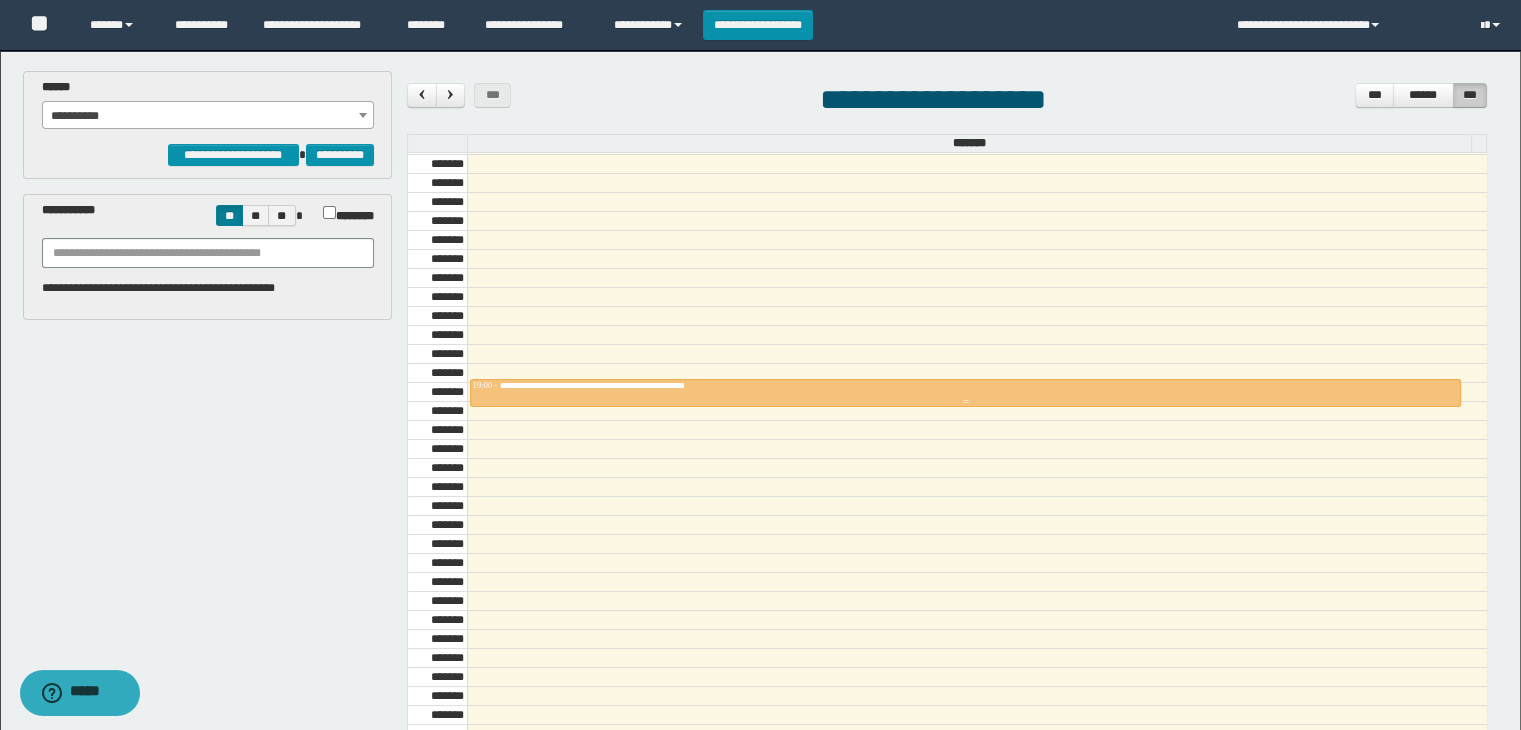 click on "**********" at bounding box center [626, 385] 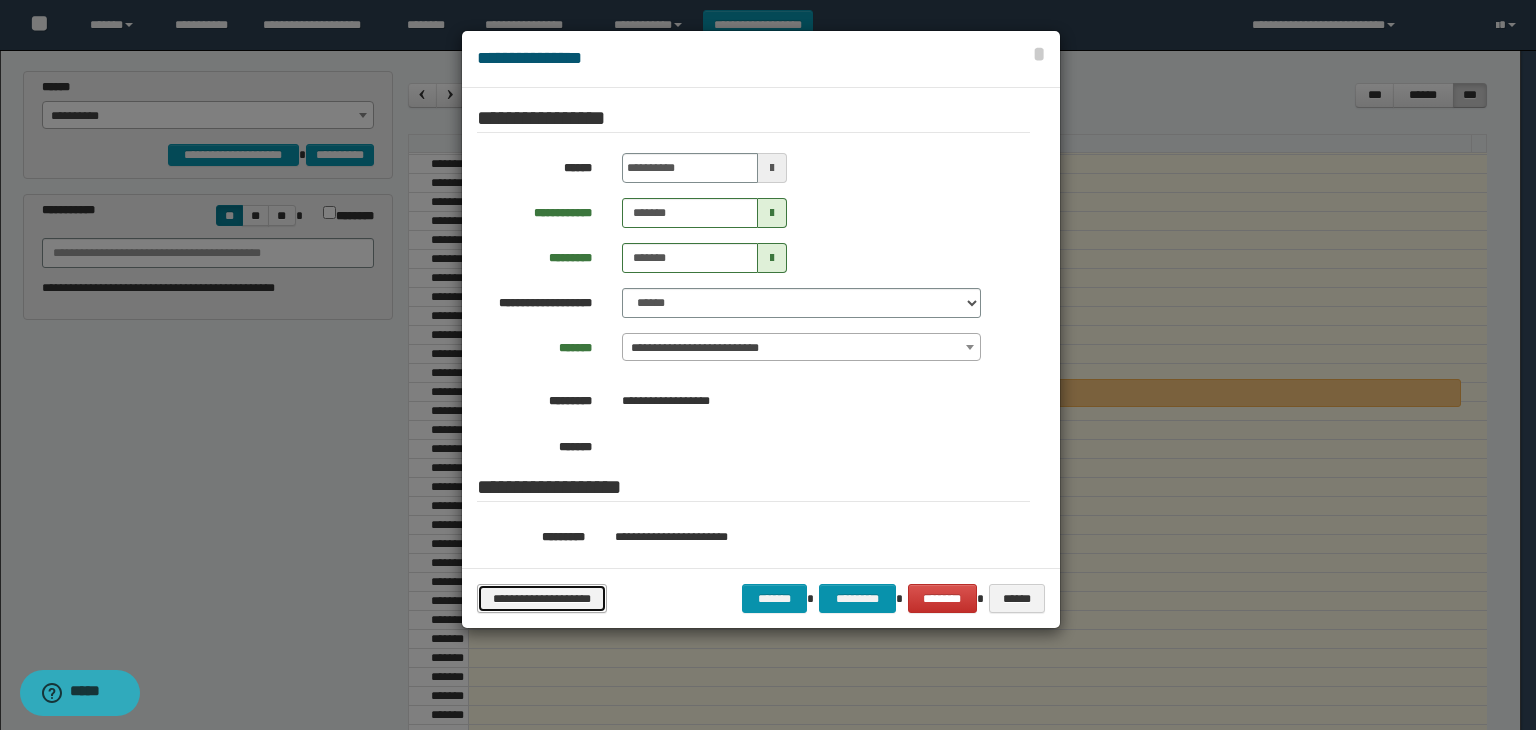 click on "**********" at bounding box center (542, 599) 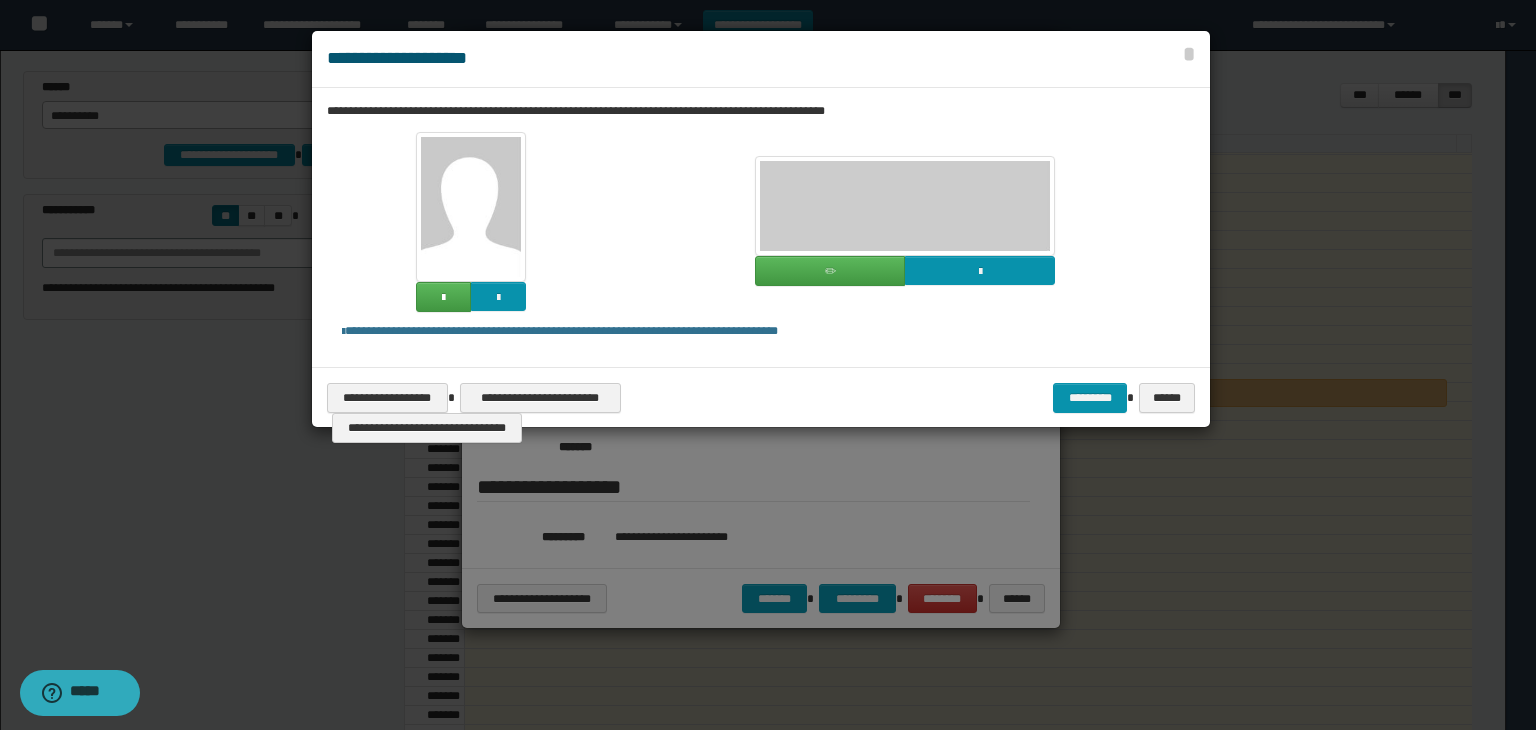 click at bounding box center [768, 365] 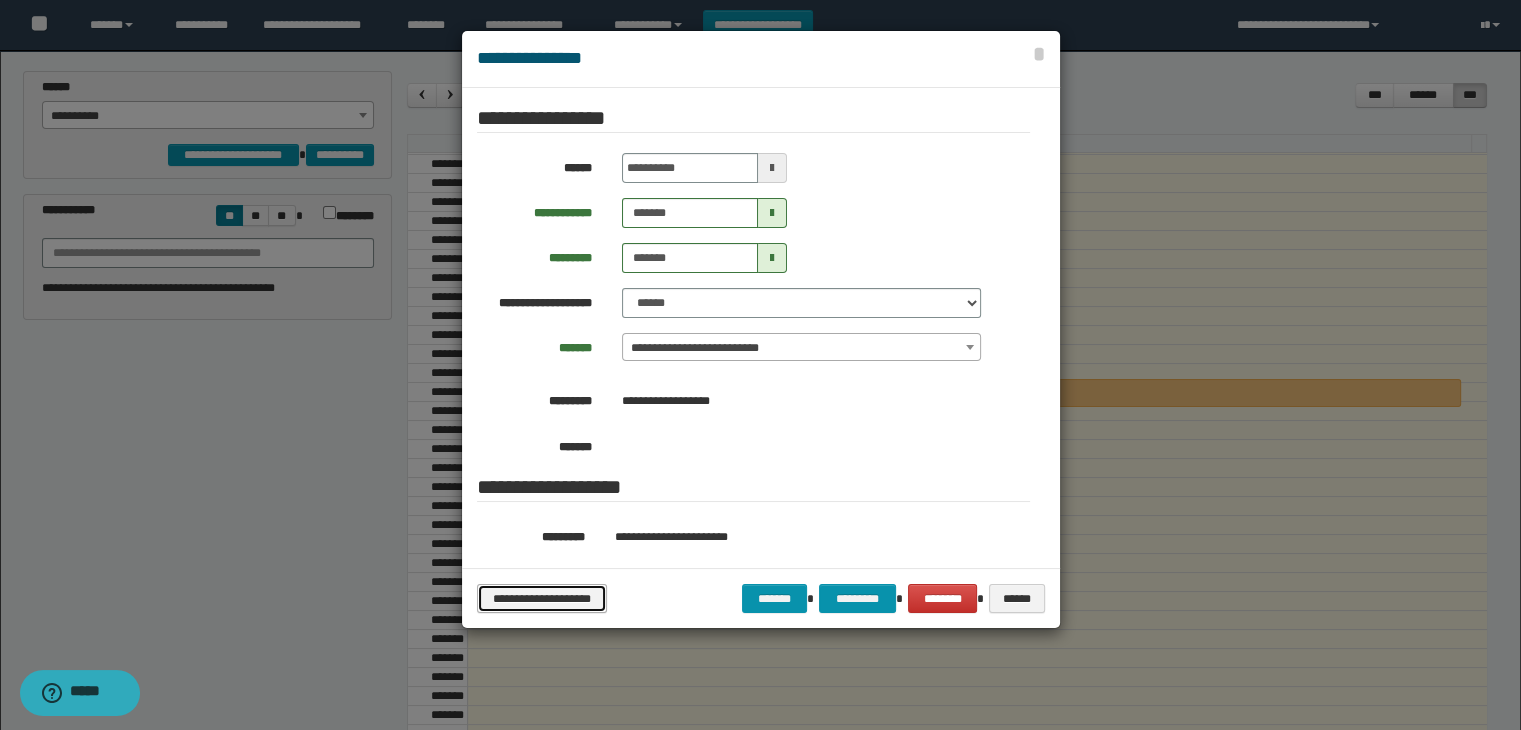 click on "**********" at bounding box center [542, 599] 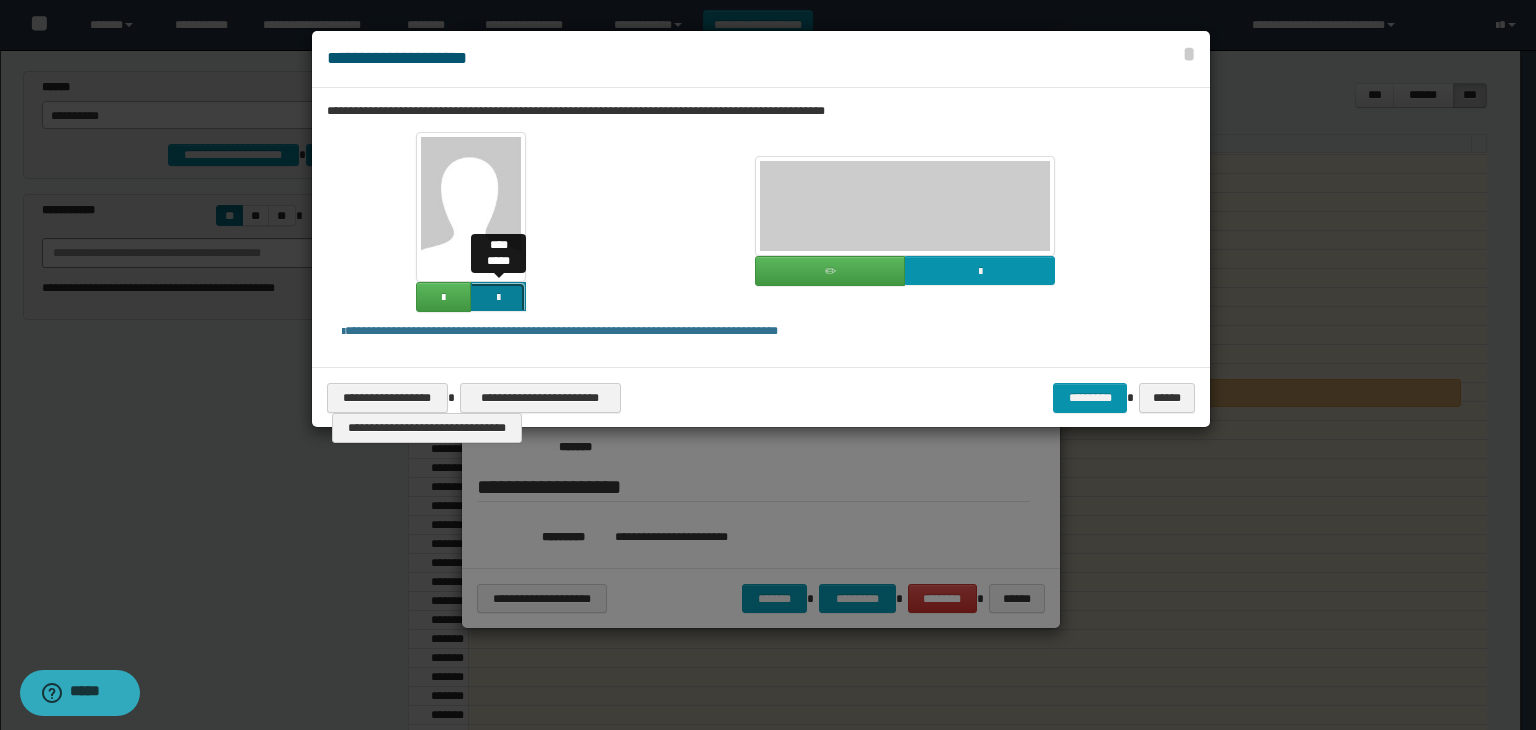 click at bounding box center [-1366, 433] 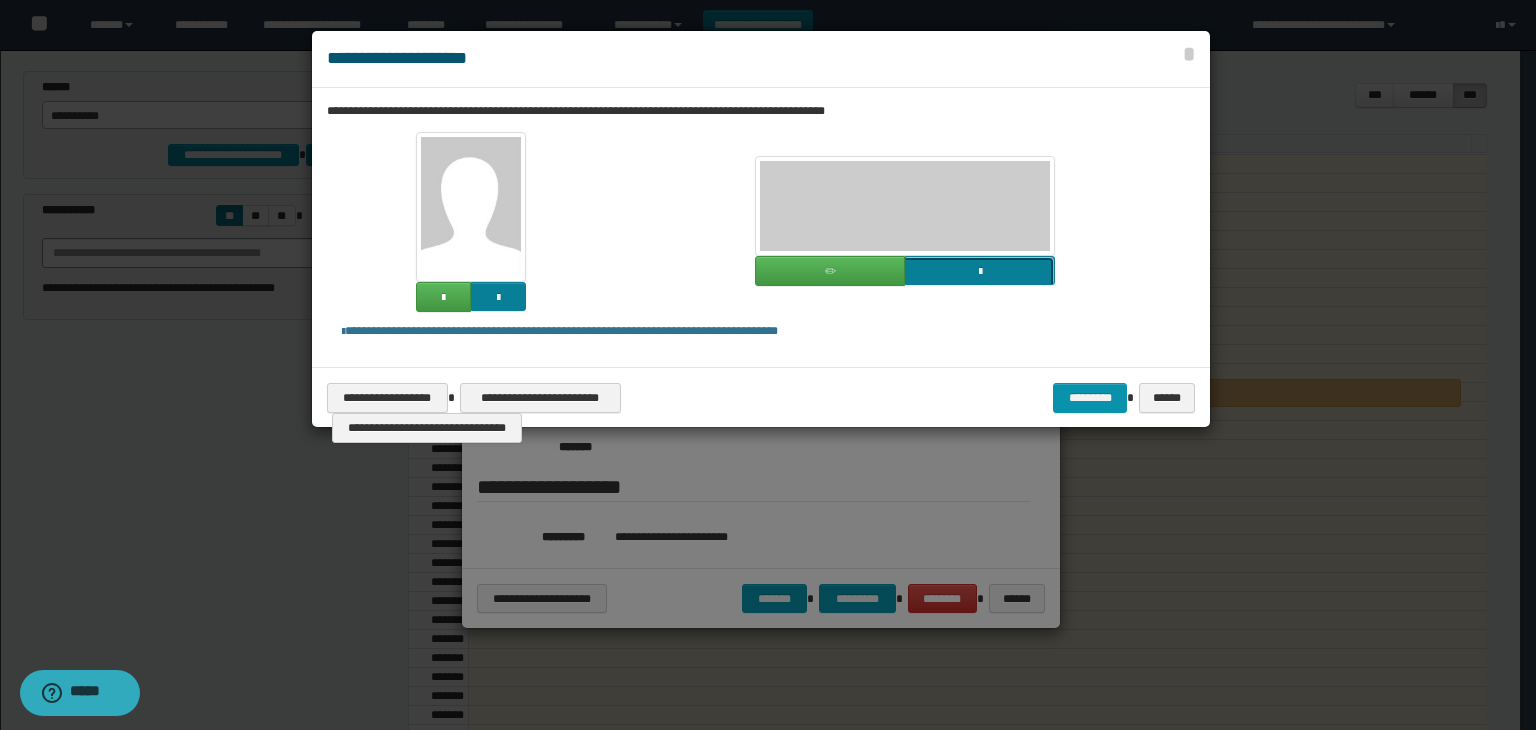 click at bounding box center (-837, 407) 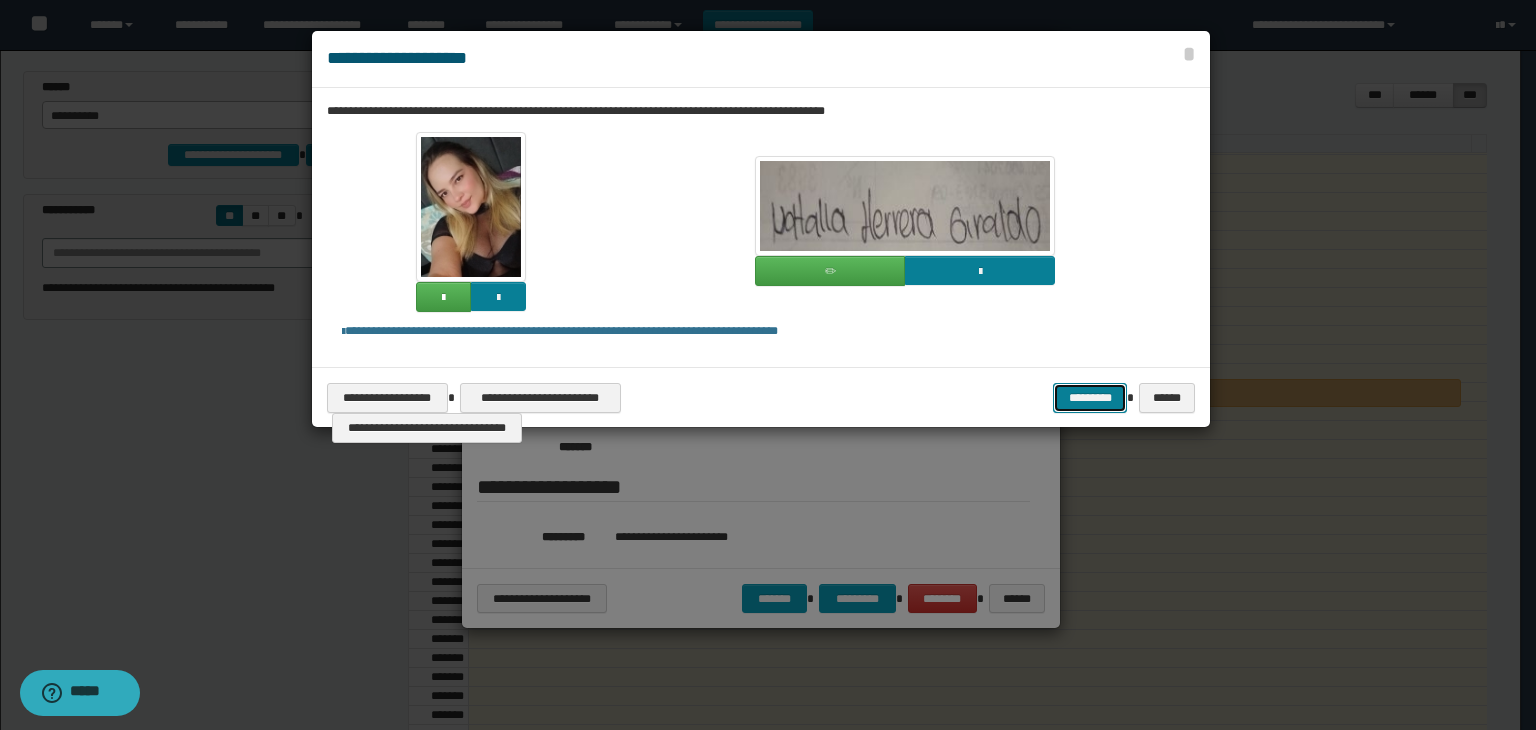 click on "*********" at bounding box center [1090, 398] 